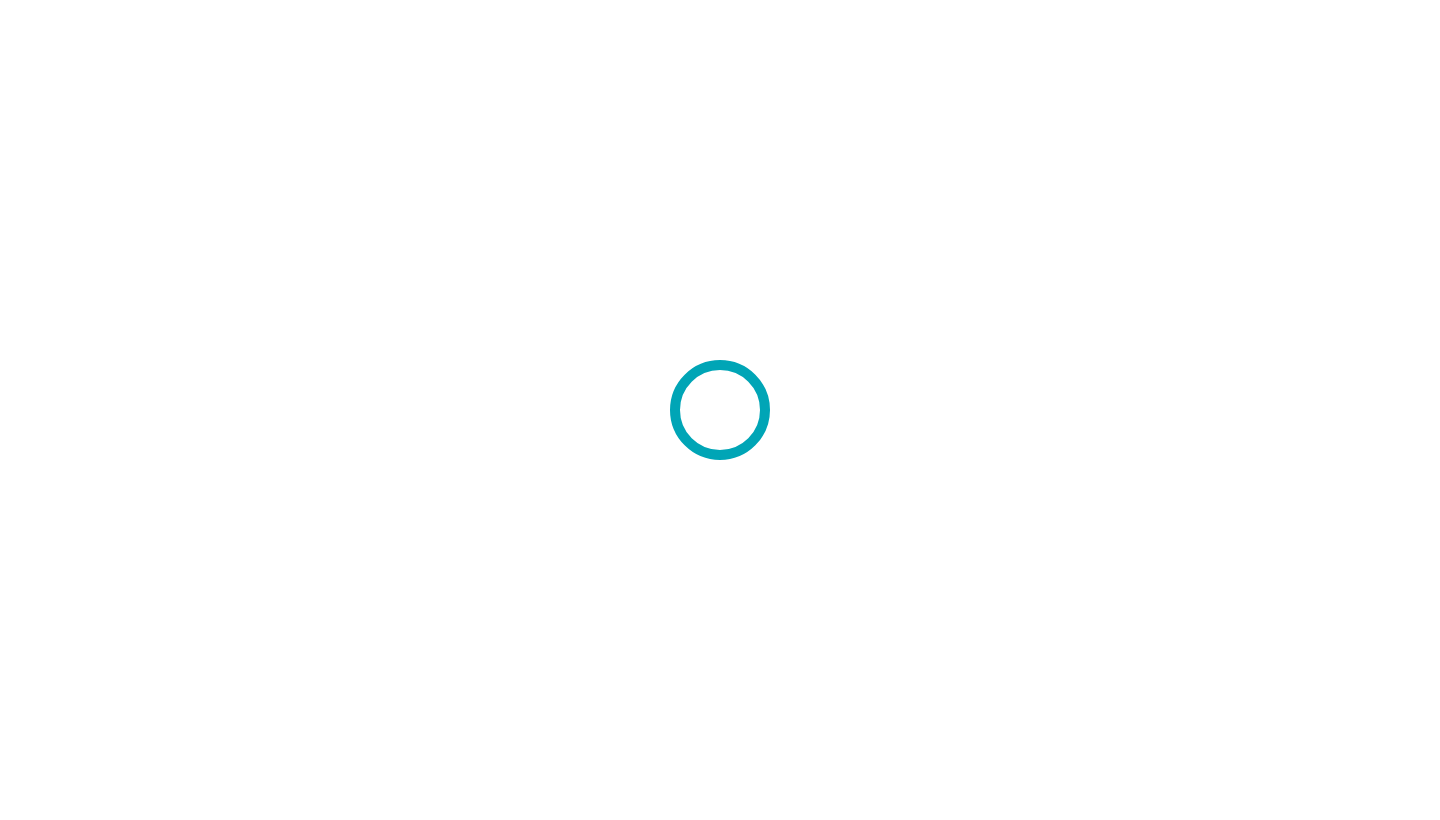 scroll, scrollTop: 0, scrollLeft: 0, axis: both 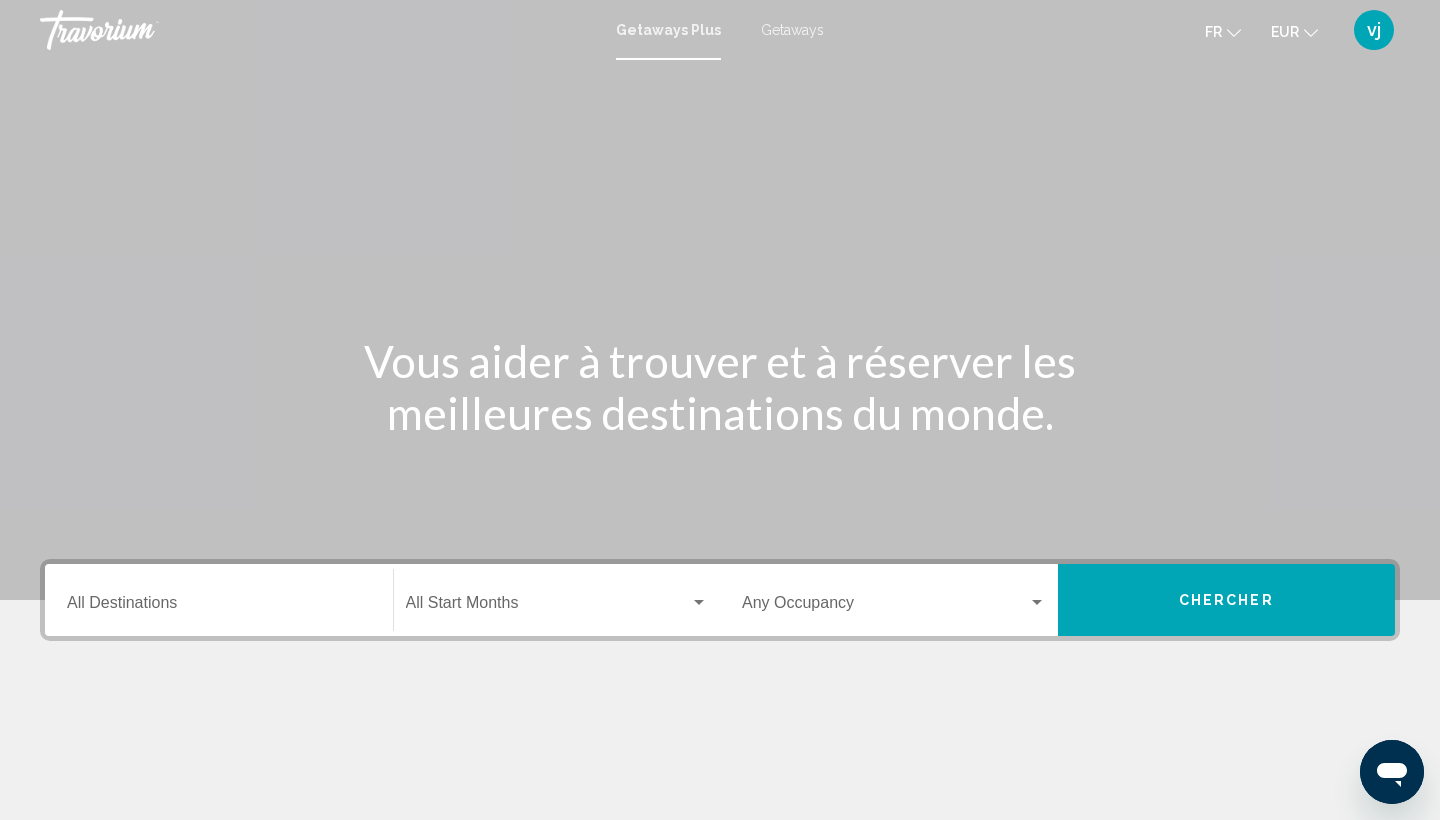 click on "Destination All Destinations" at bounding box center [219, 607] 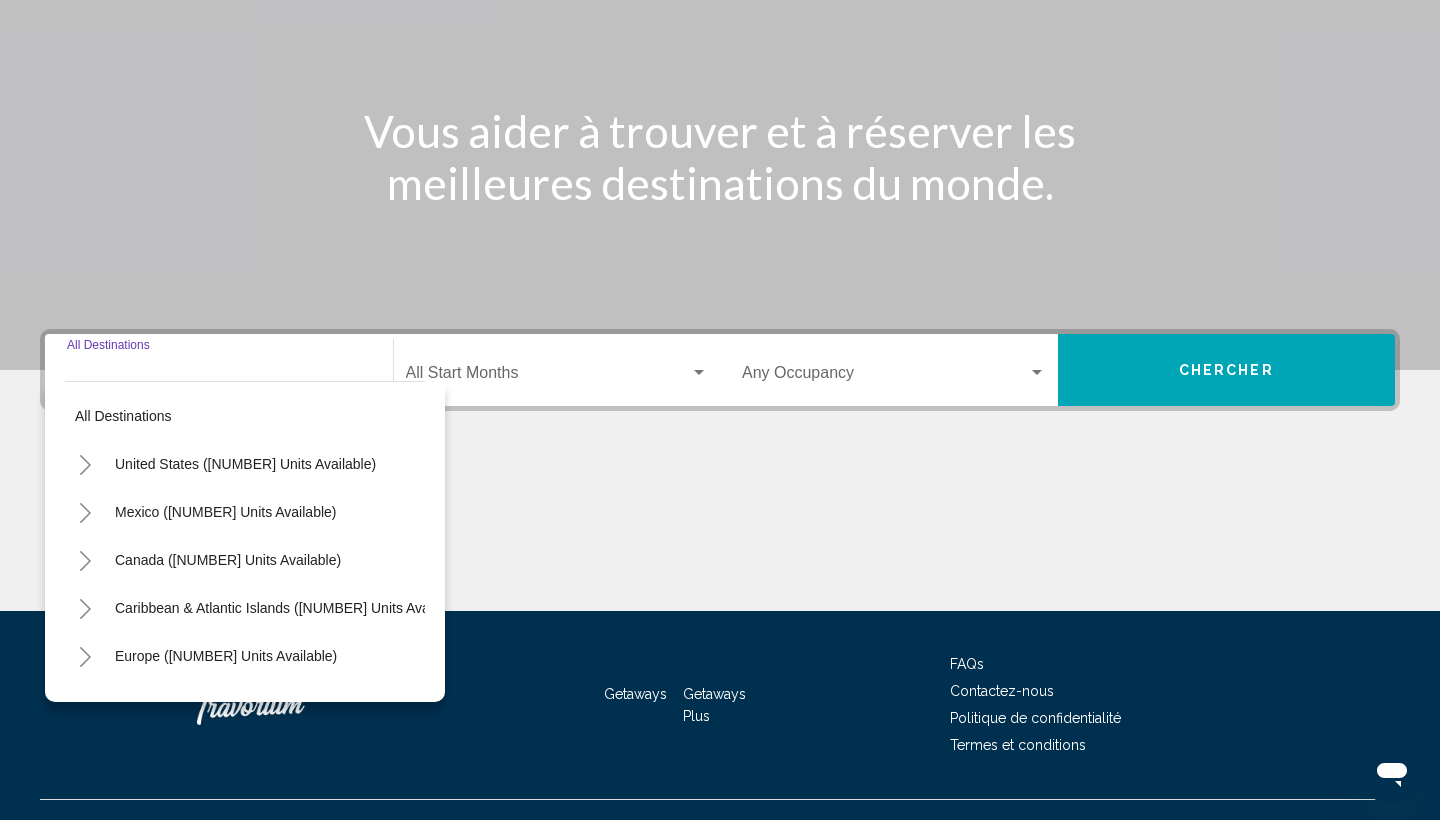 scroll, scrollTop: 266, scrollLeft: 0, axis: vertical 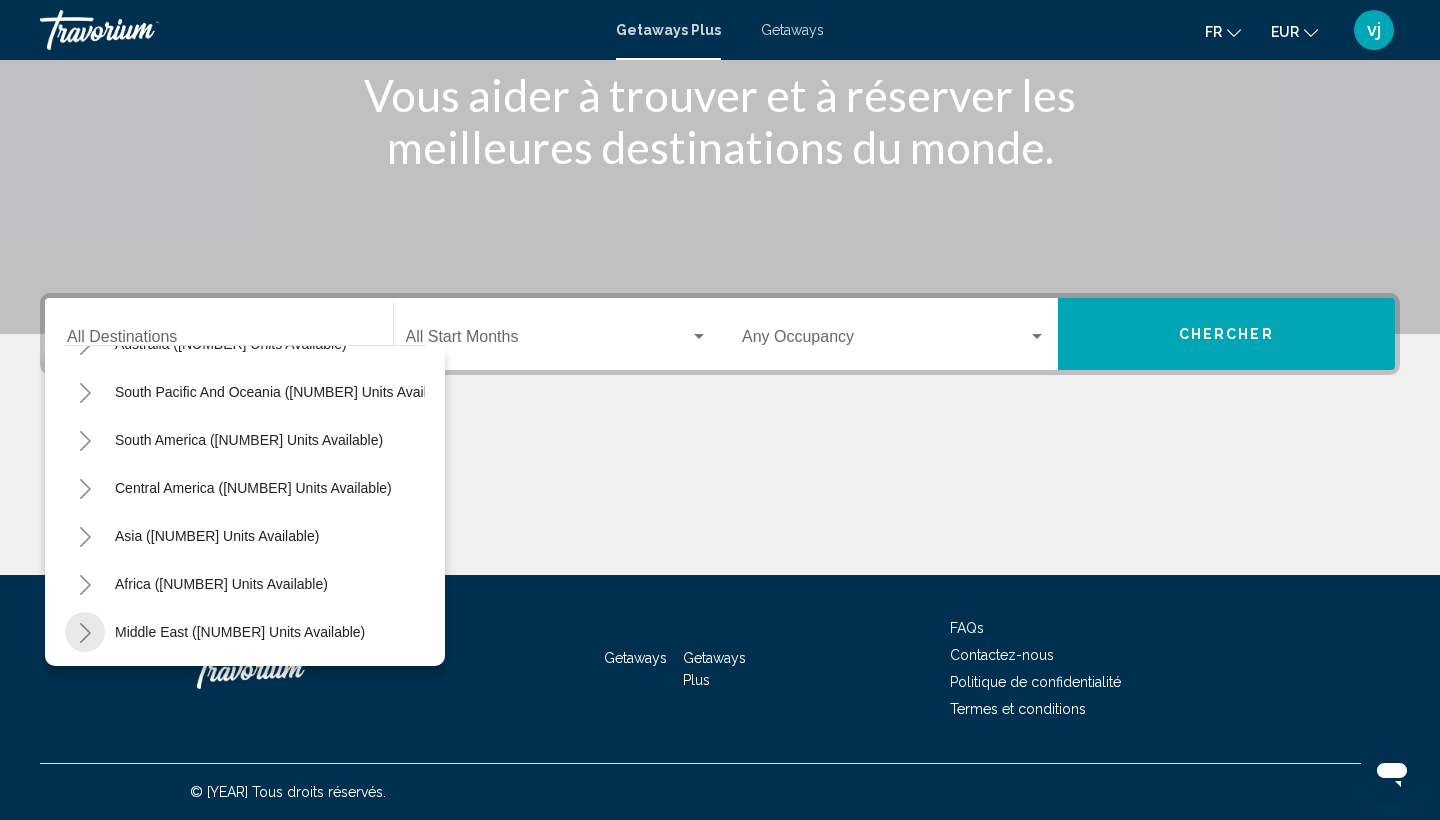 click at bounding box center (85, 633) 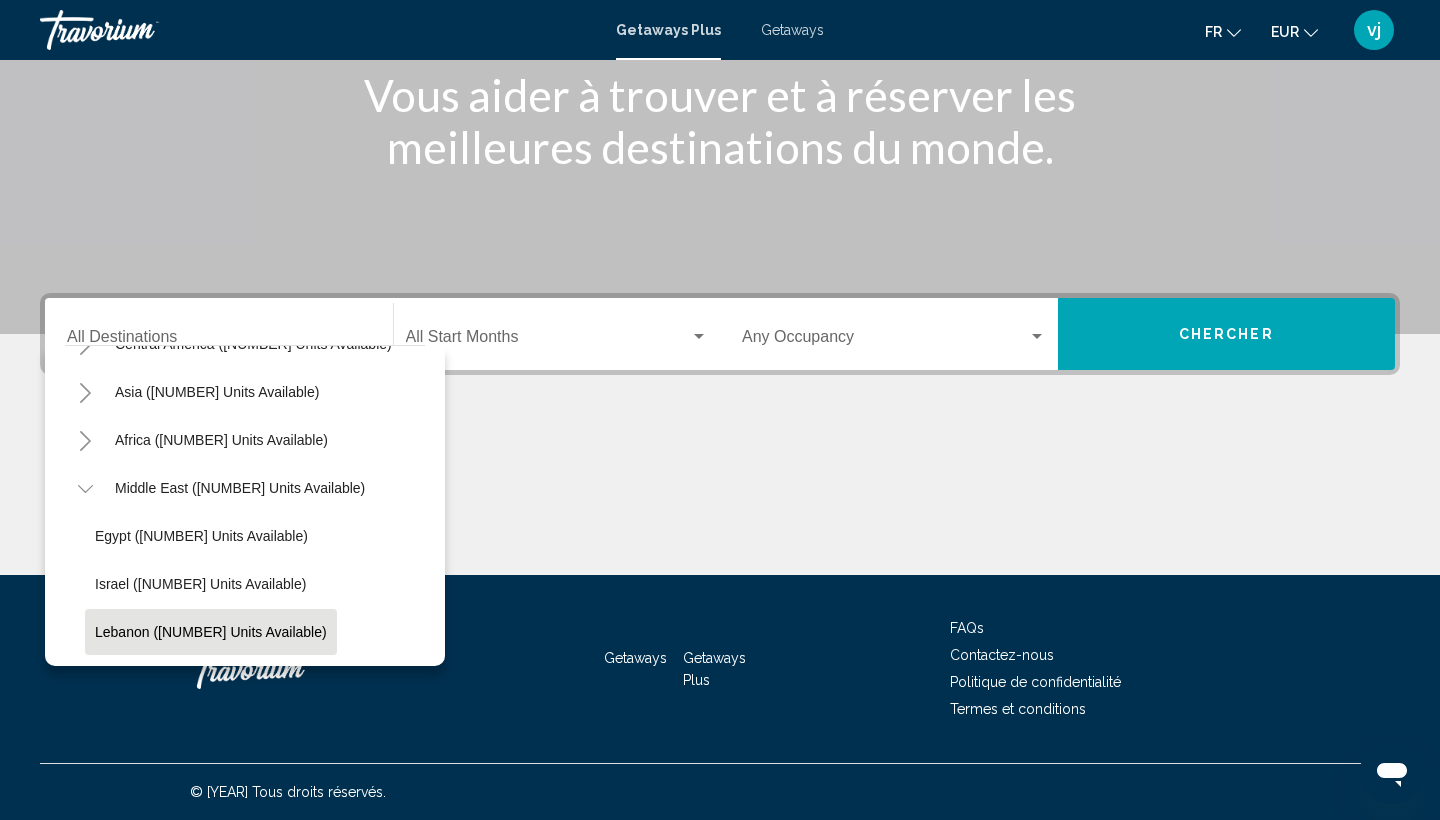 scroll, scrollTop: 468, scrollLeft: 0, axis: vertical 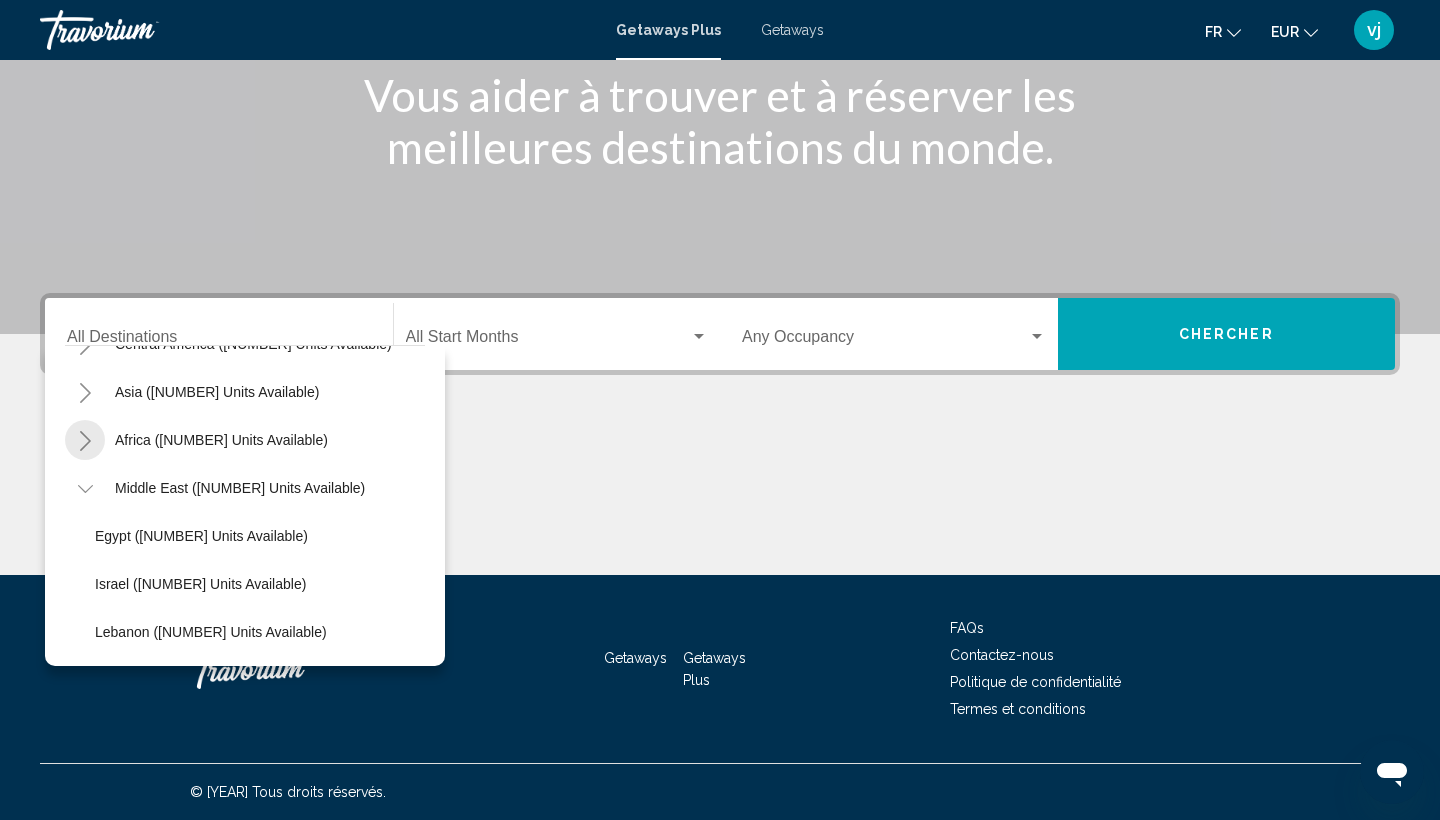 click at bounding box center [85, 441] 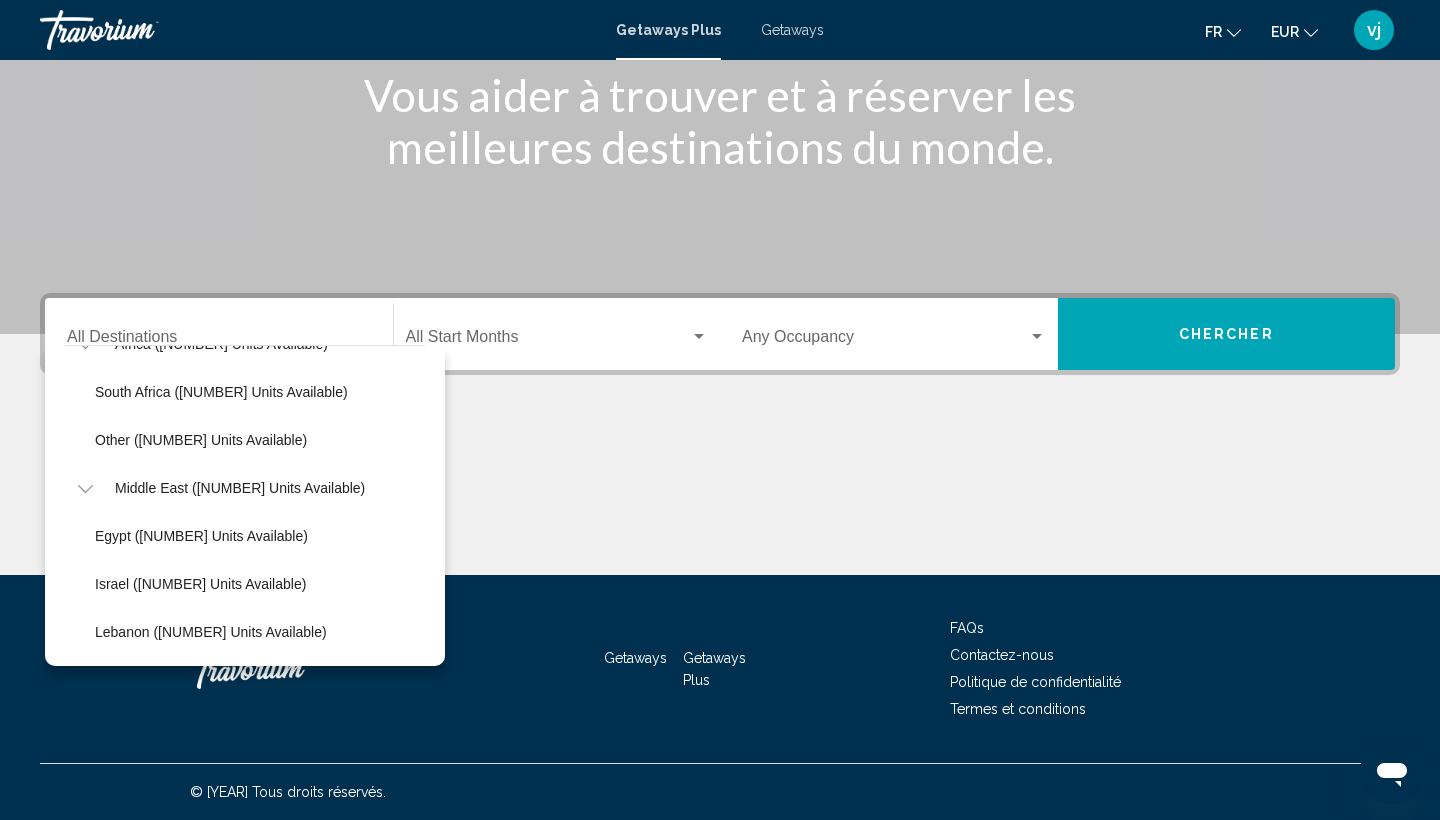 scroll, scrollTop: 564, scrollLeft: 0, axis: vertical 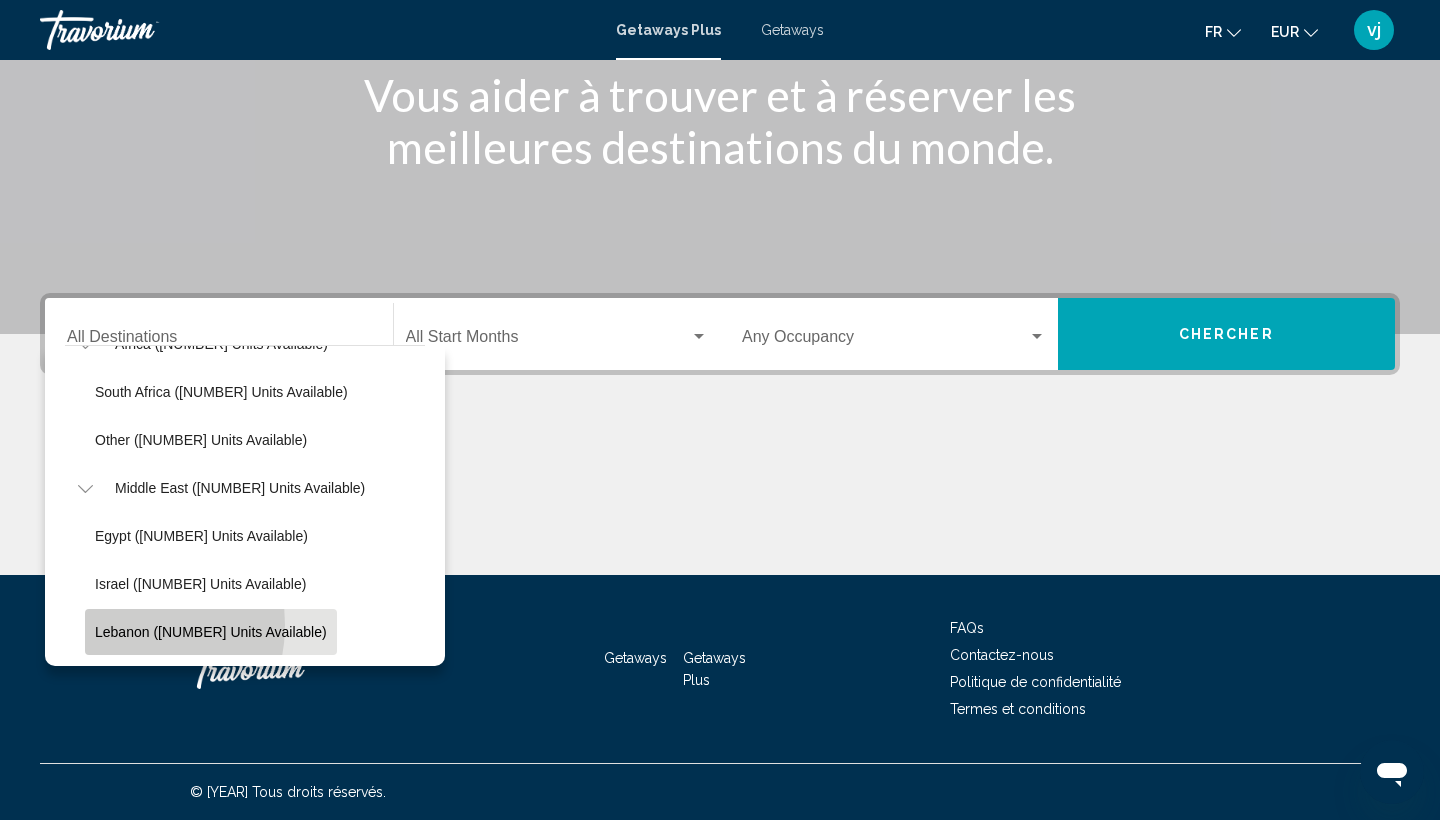 click on "Lebanon (12 units available)" at bounding box center (221, 392) 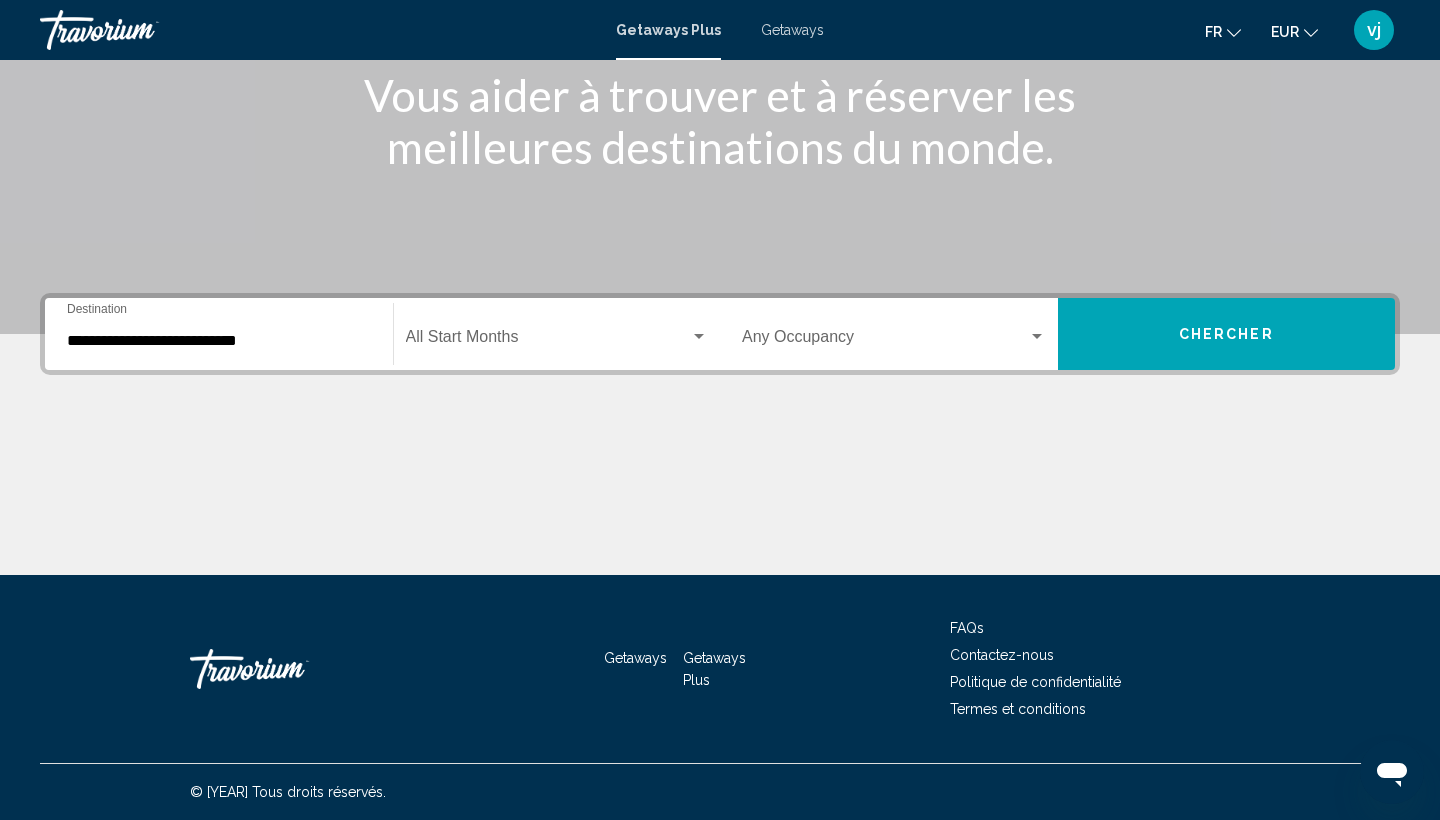 click on "Getaways Plus Getaways fr
English Español Français Italiano Português русский EUR
USD ($) MXN (Mex$) CAD (Can$) GBP (£) EUR (€) AUD (A$) NZD (NZ$) CNY (CN¥) vj Se connecter" at bounding box center [720, 30] 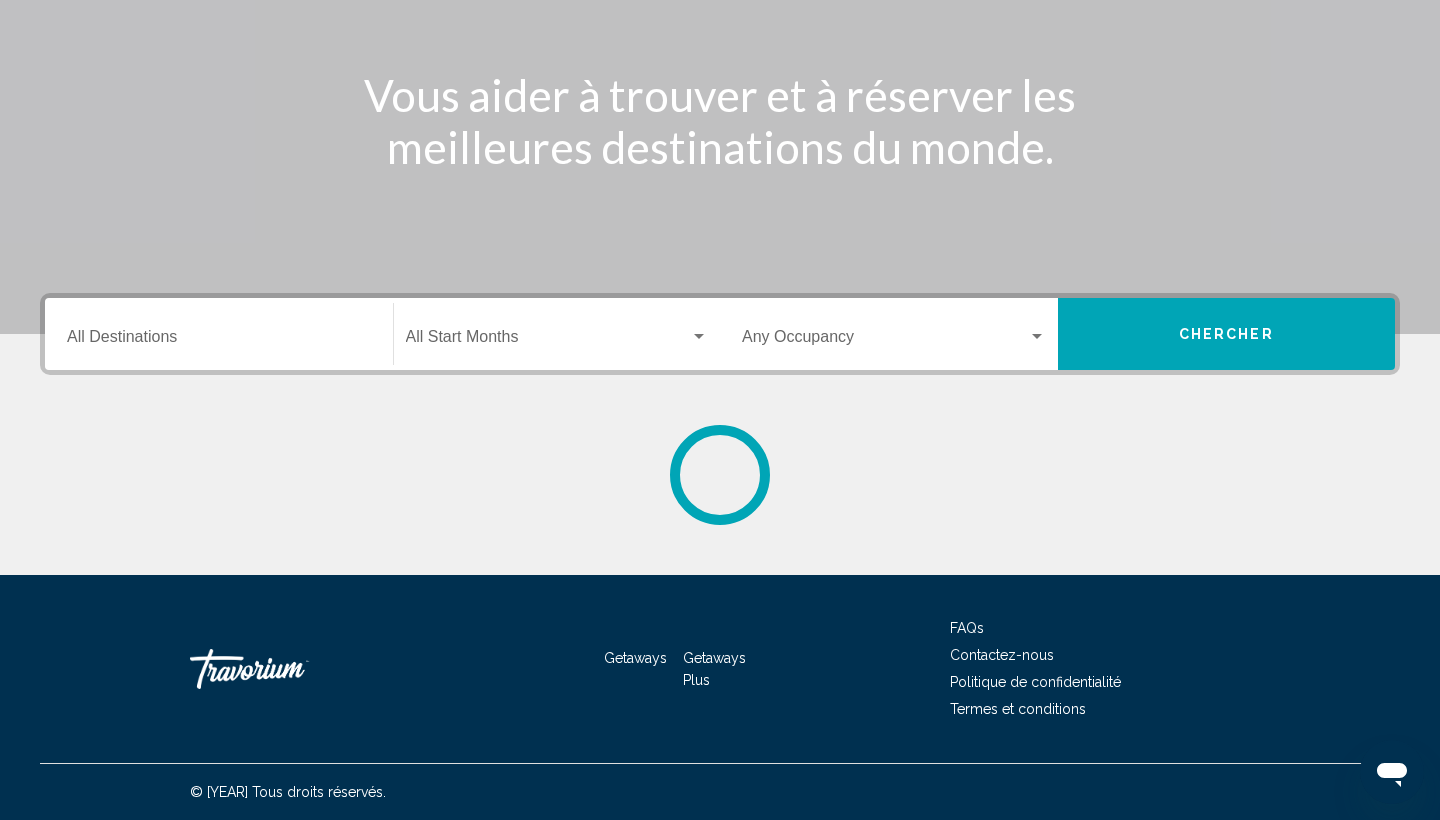 scroll, scrollTop: 0, scrollLeft: 0, axis: both 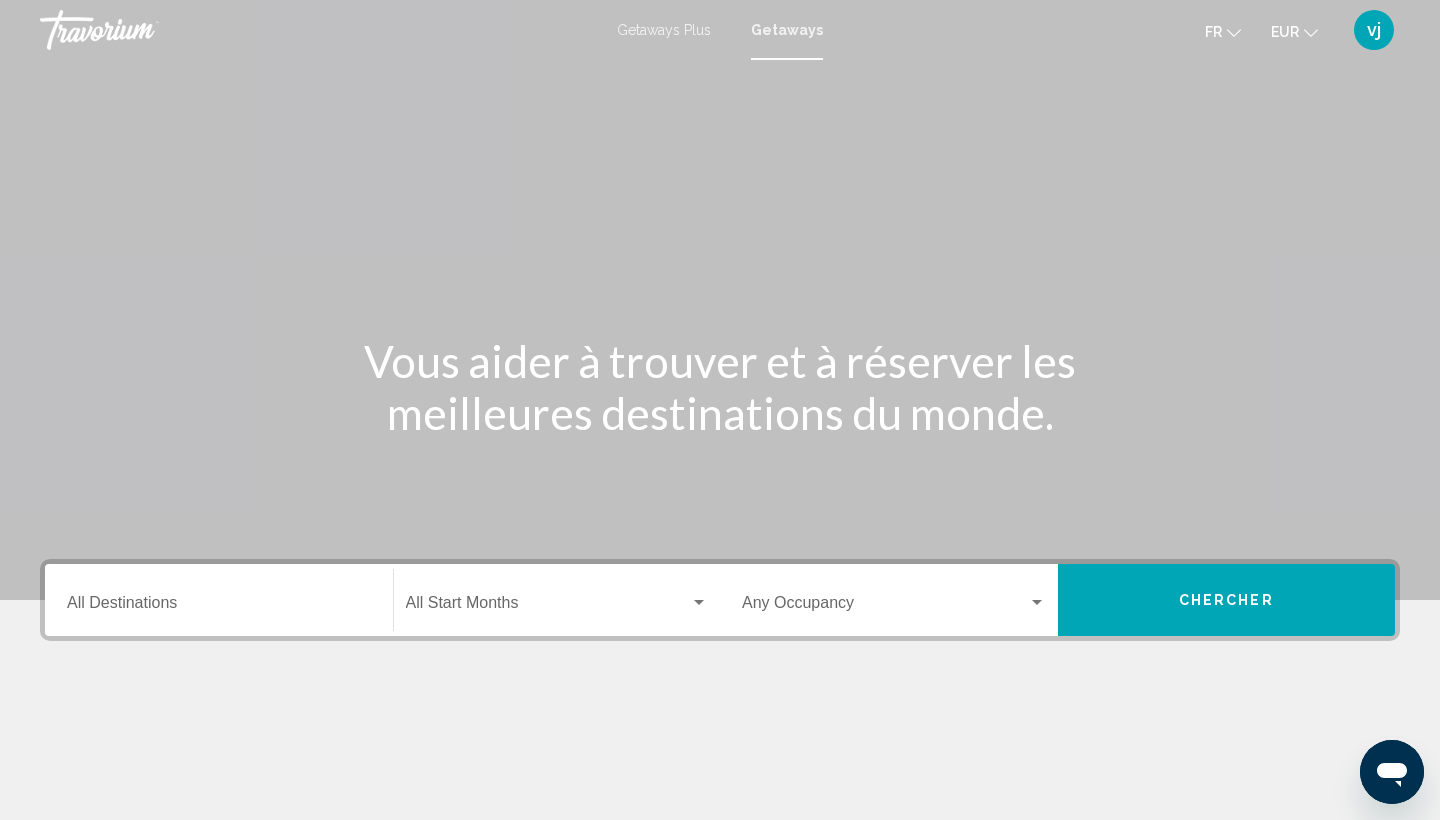 click on "Destination All Destinations" at bounding box center [219, 607] 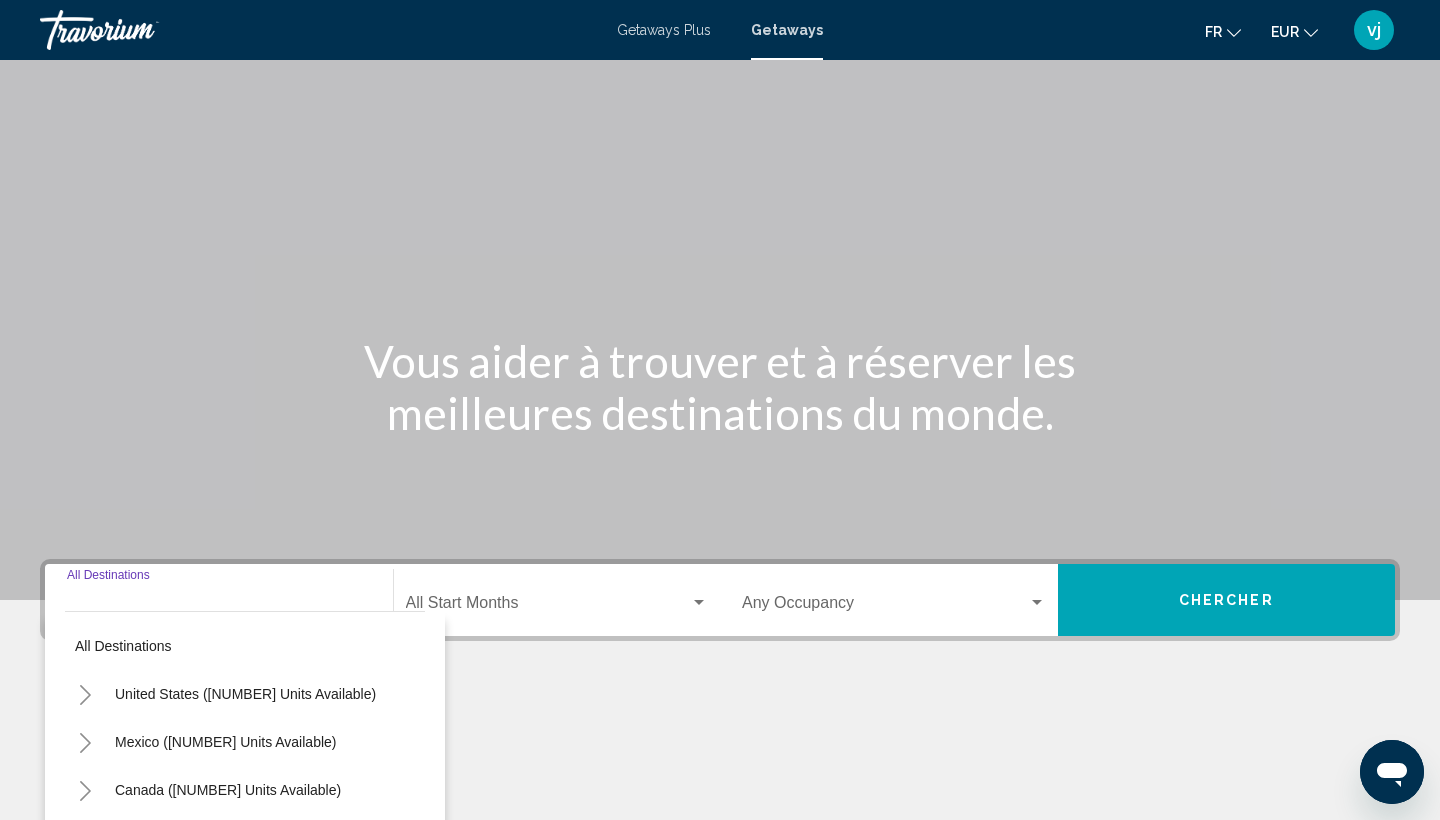 scroll, scrollTop: 266, scrollLeft: 0, axis: vertical 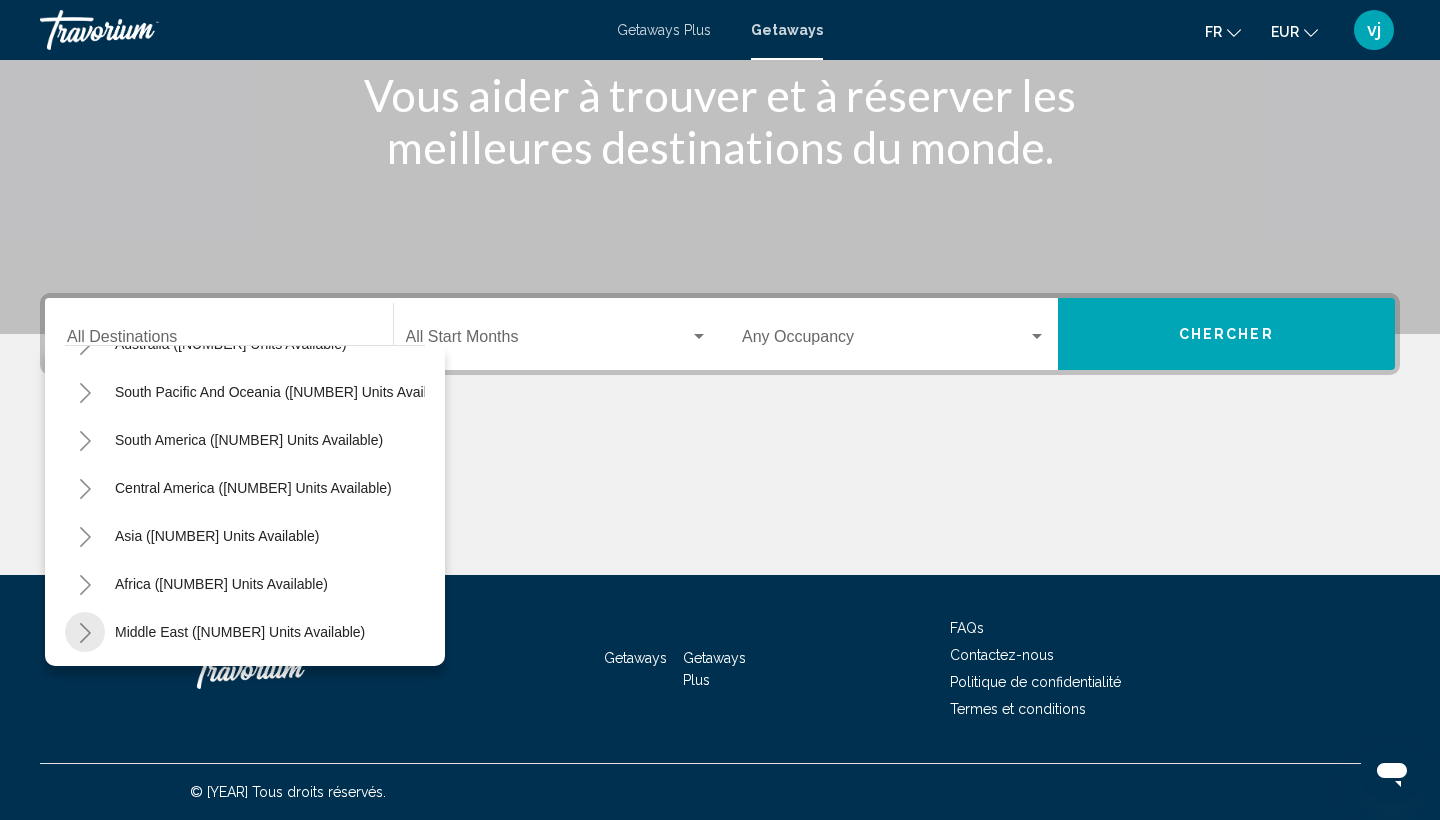 click at bounding box center [85, 633] 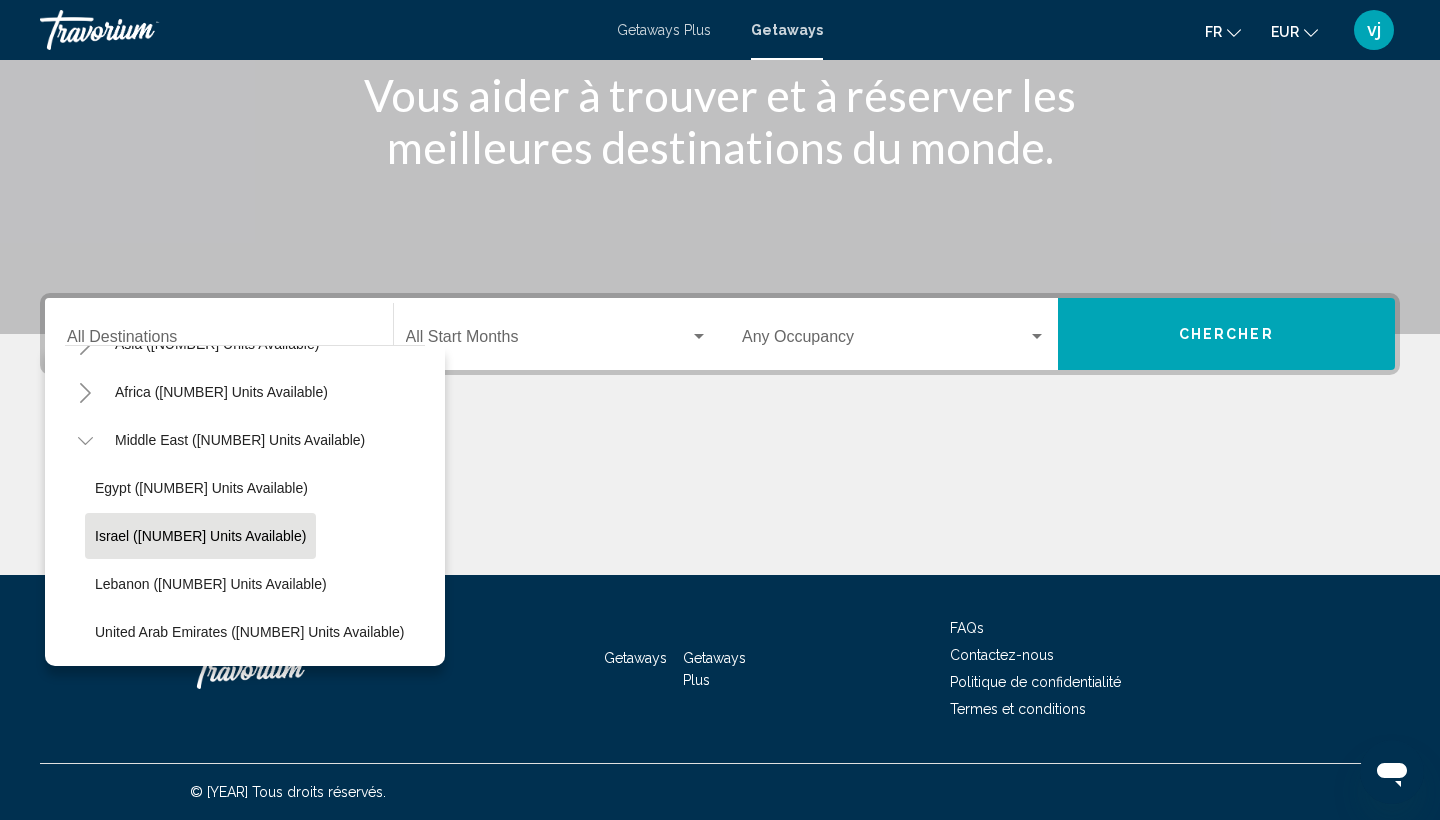 scroll, scrollTop: 516, scrollLeft: 0, axis: vertical 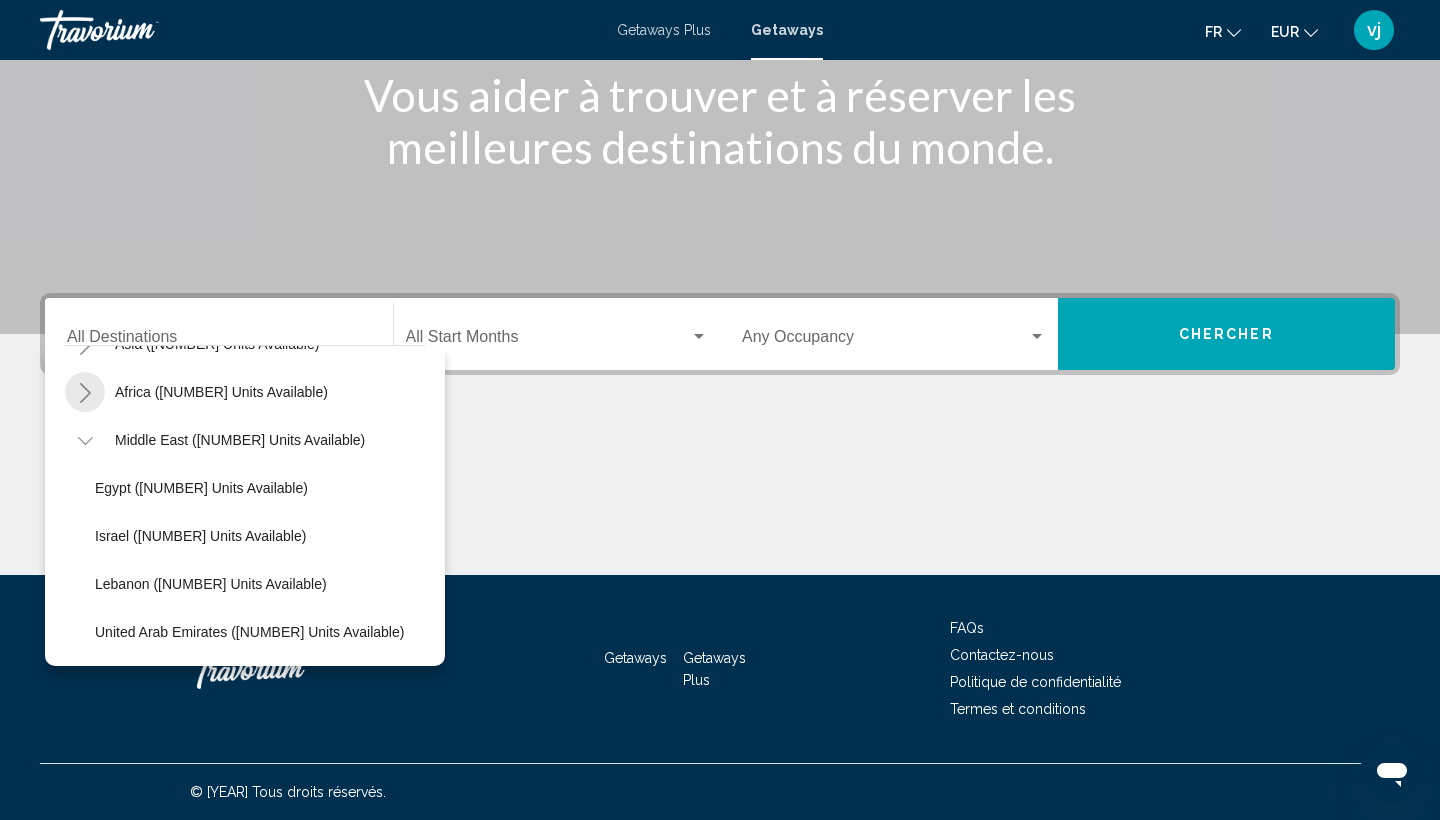 click at bounding box center [85, 393] 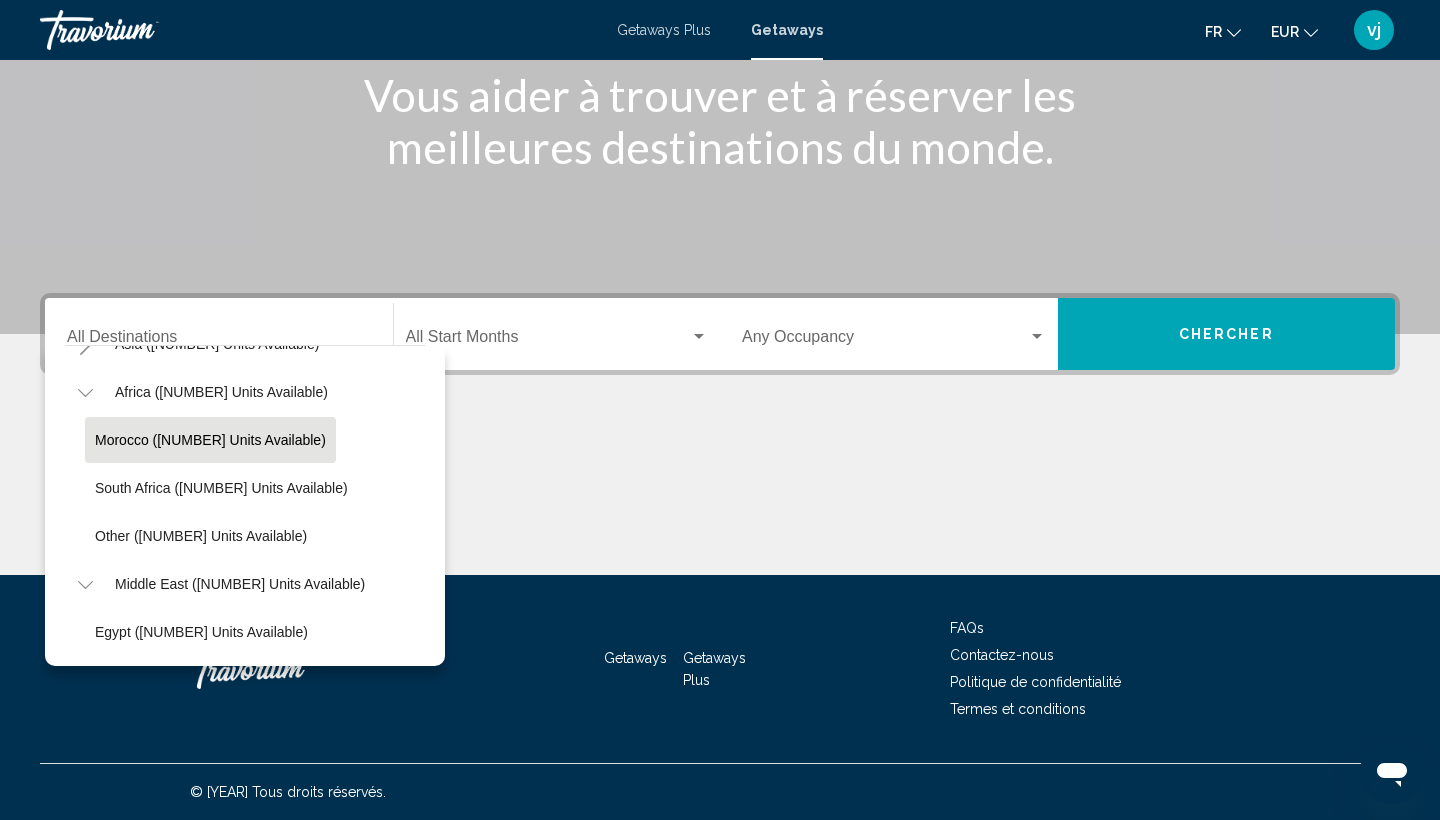 click on "Morocco (109 units available)" at bounding box center [210, 440] 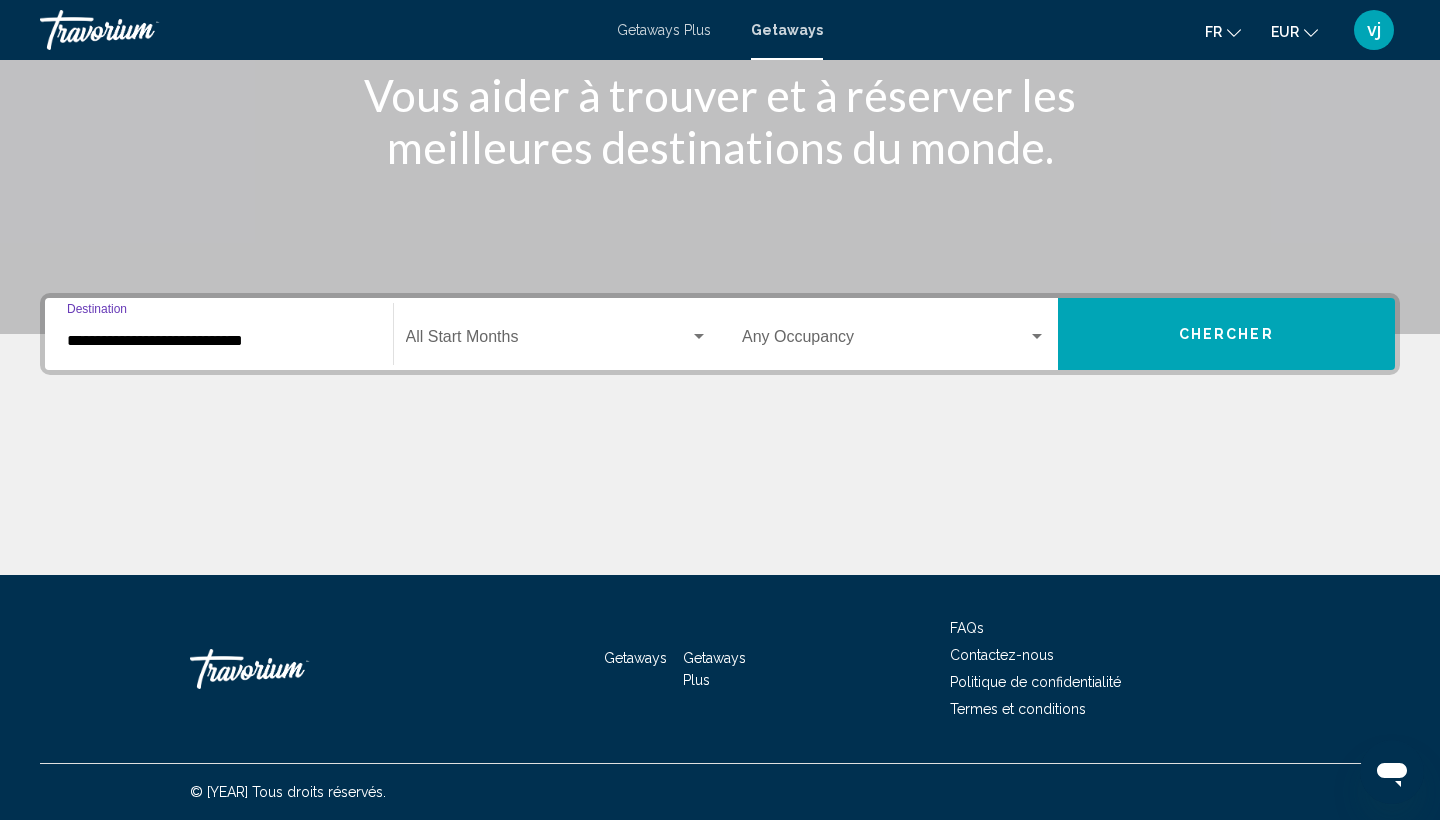 click at bounding box center [548, 341] 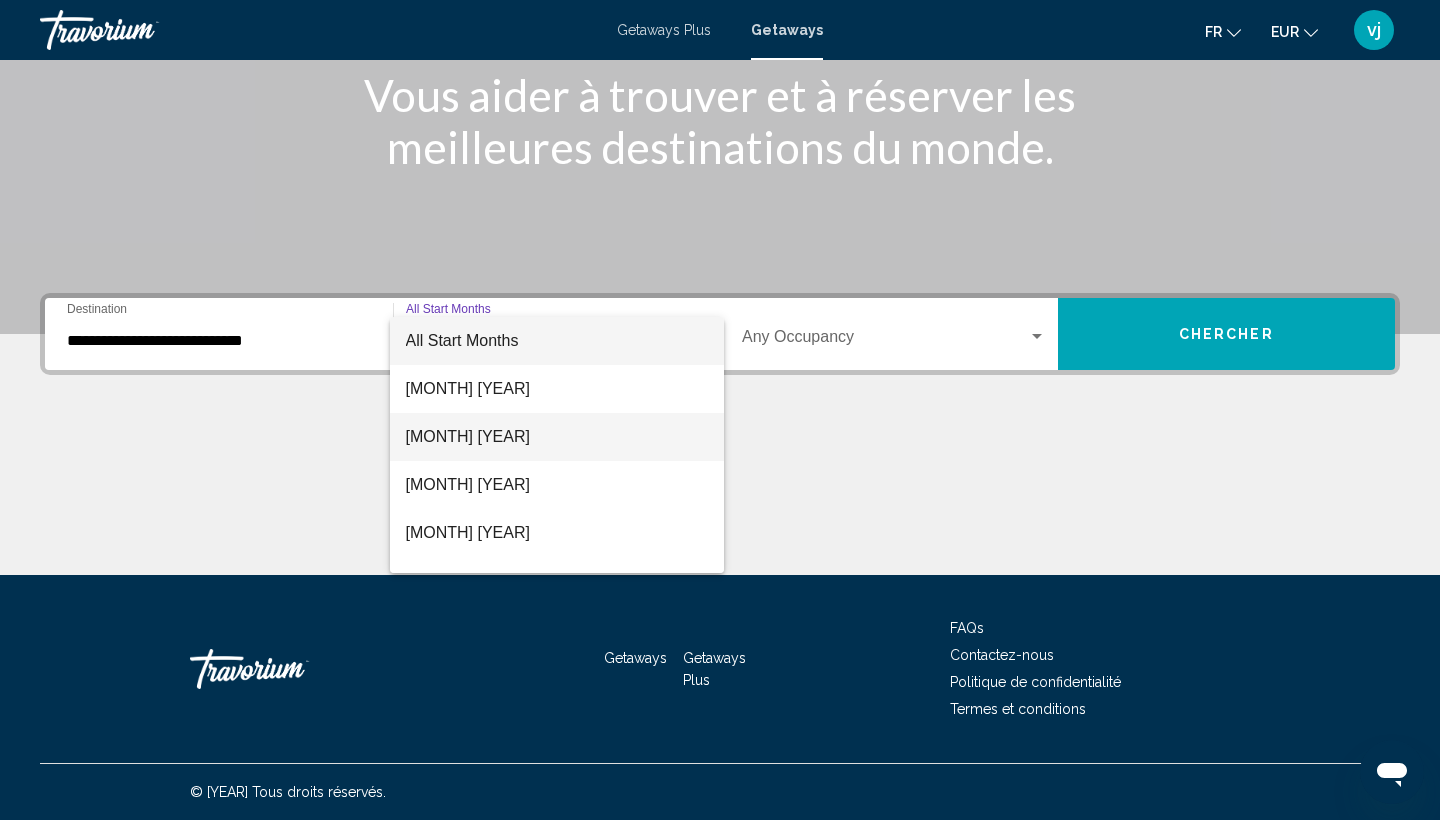 click on "août 2025" at bounding box center [557, 437] 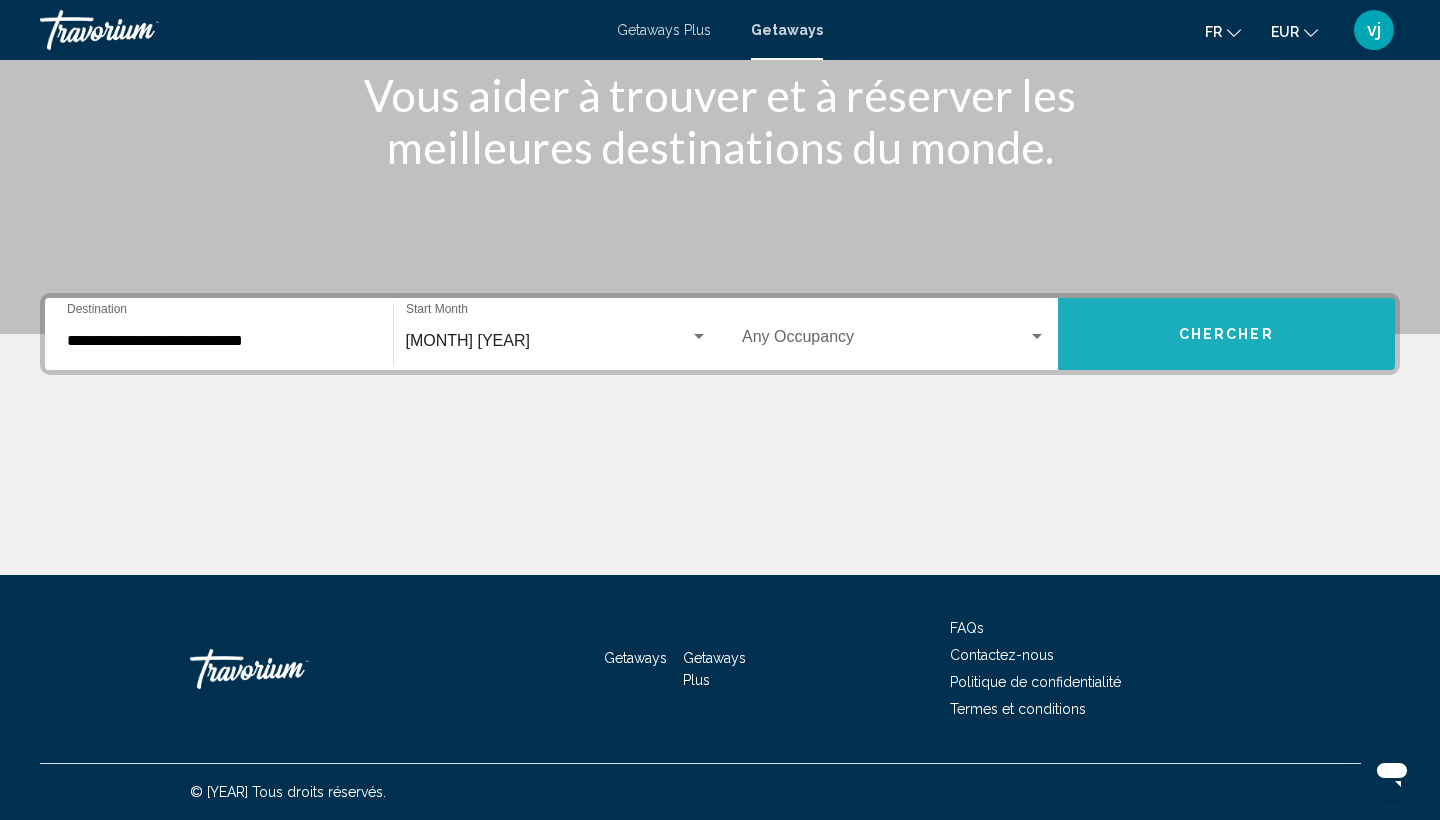 click on "Chercher" at bounding box center (1227, 334) 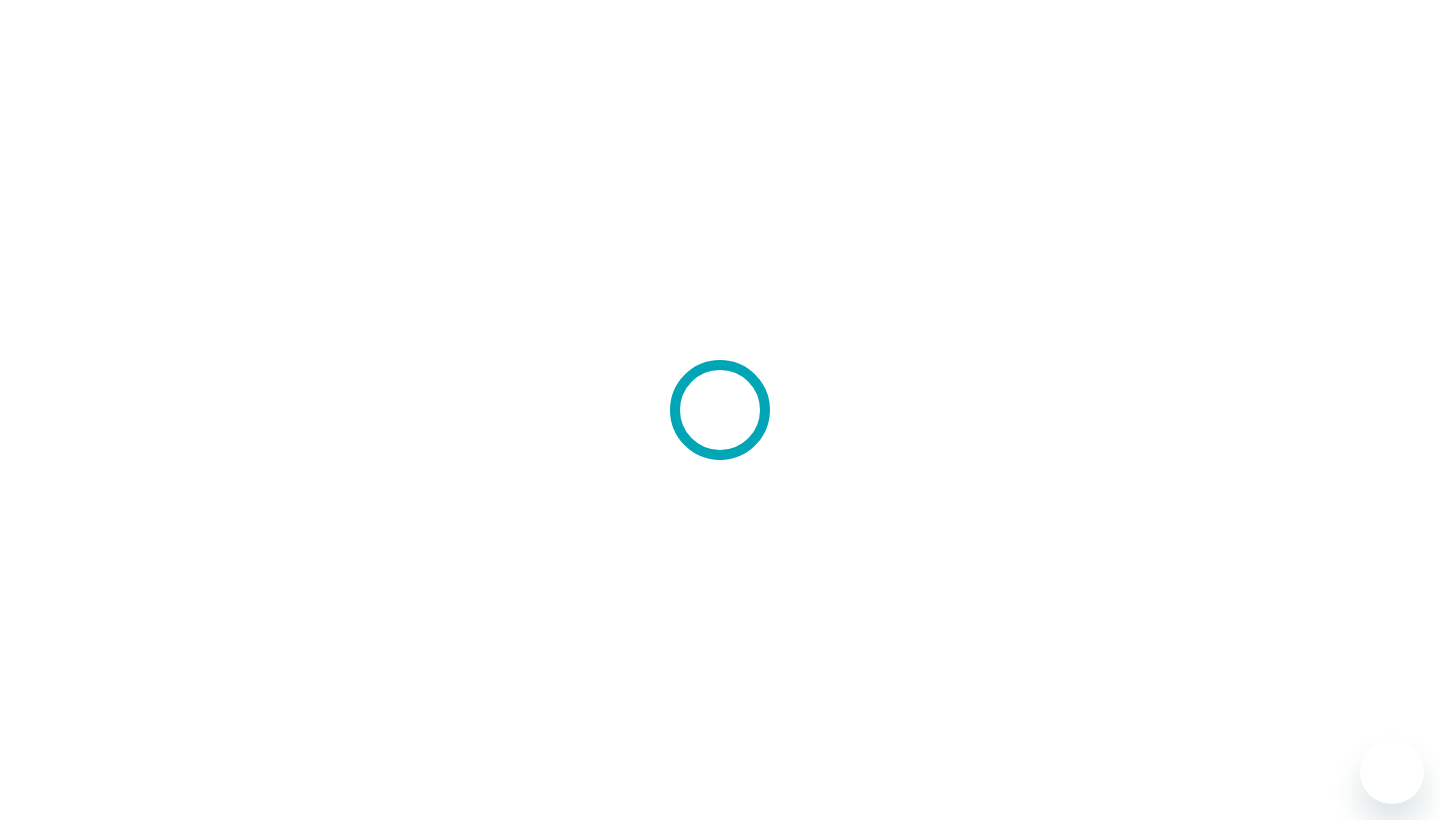 scroll, scrollTop: 0, scrollLeft: 0, axis: both 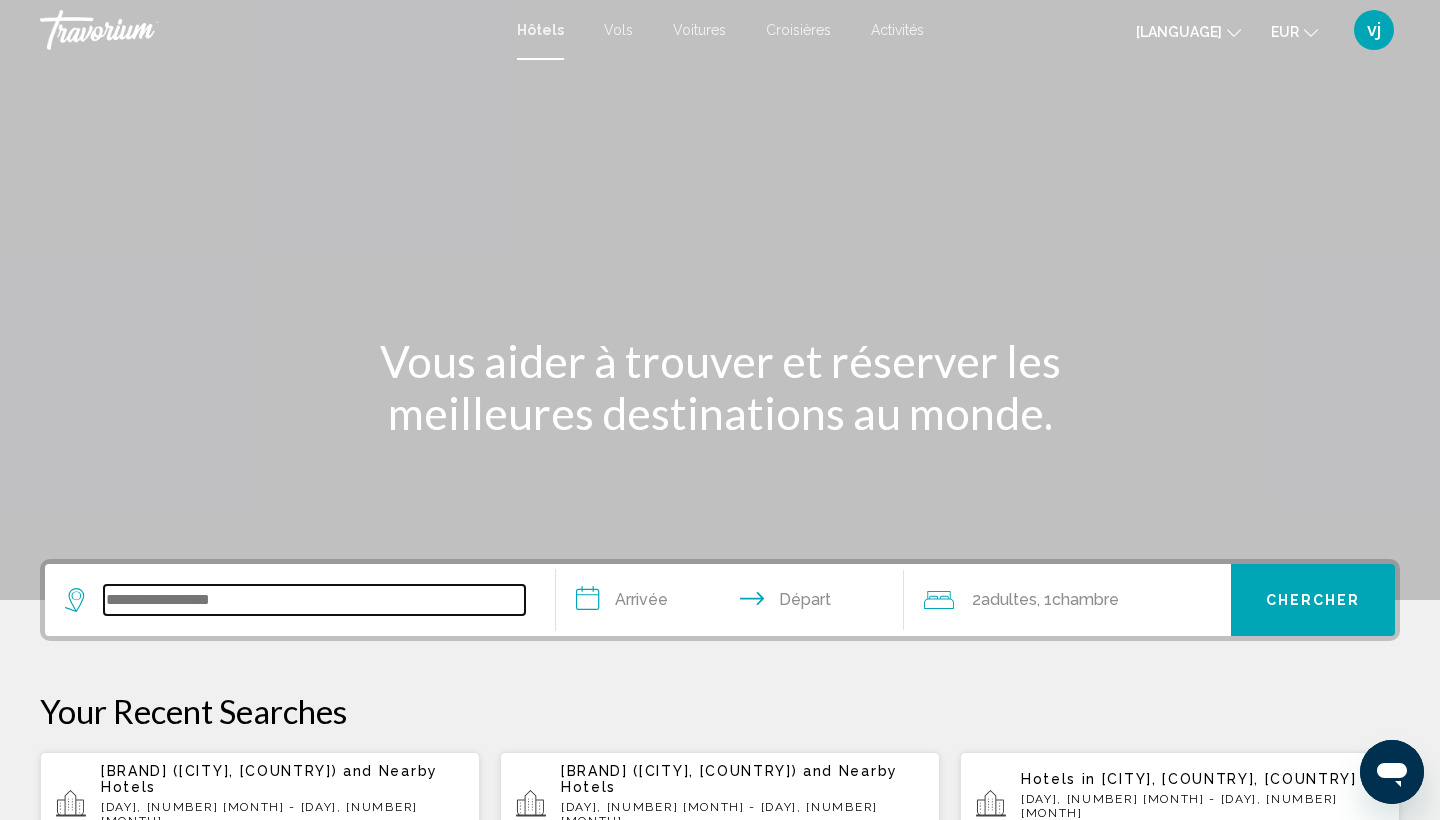 click at bounding box center (314, 600) 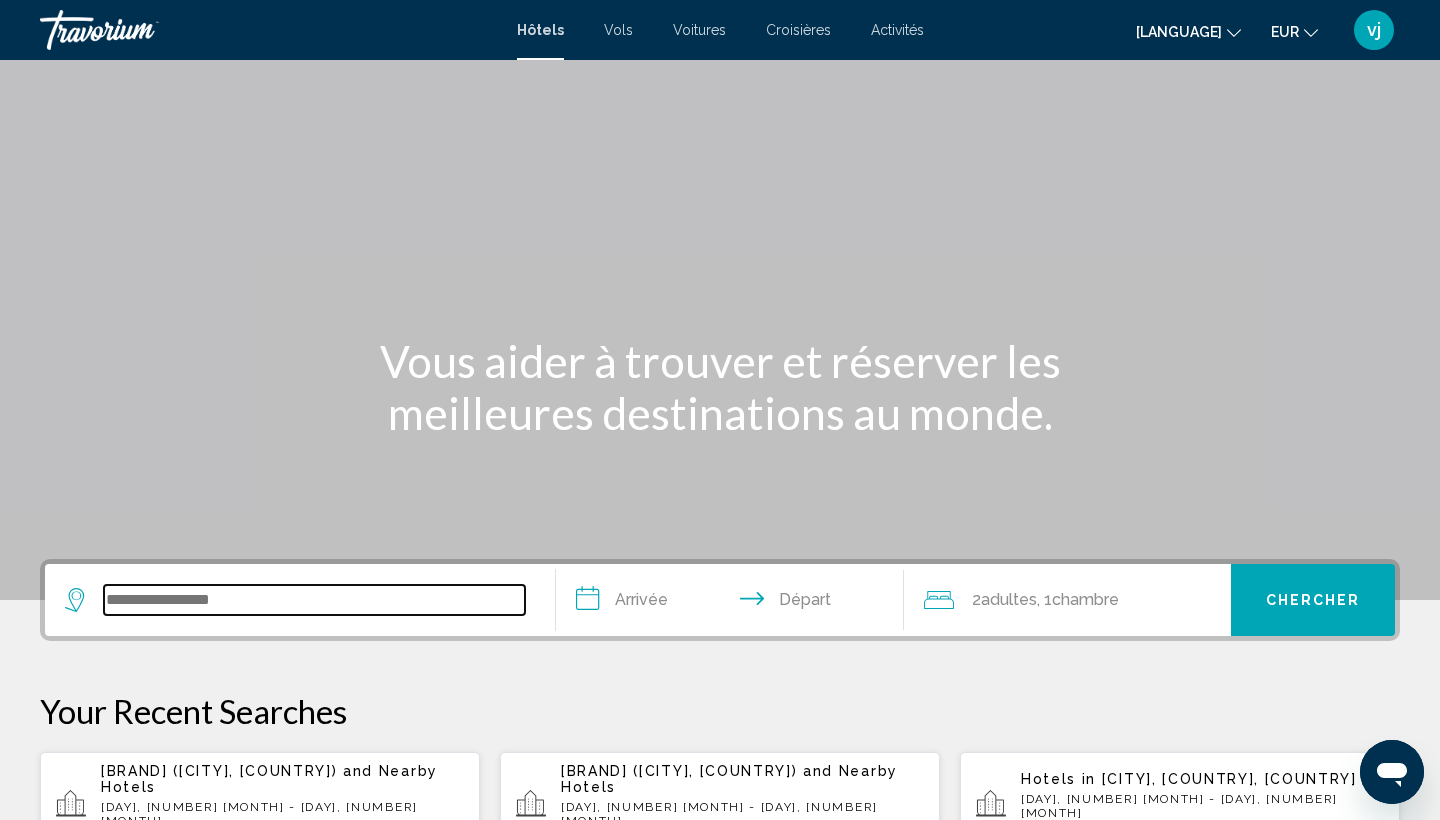 scroll, scrollTop: 494, scrollLeft: 0, axis: vertical 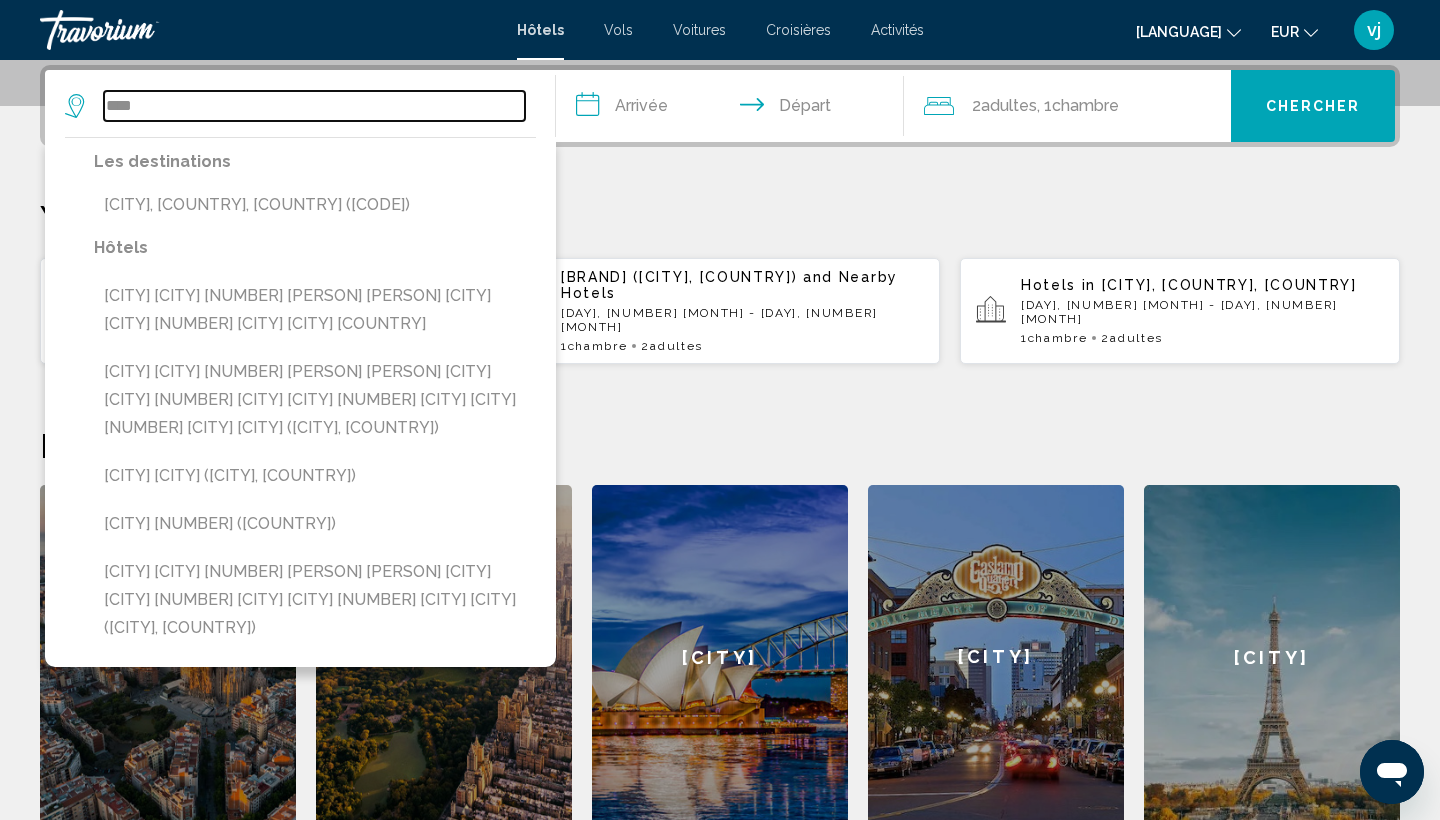 type on "*****" 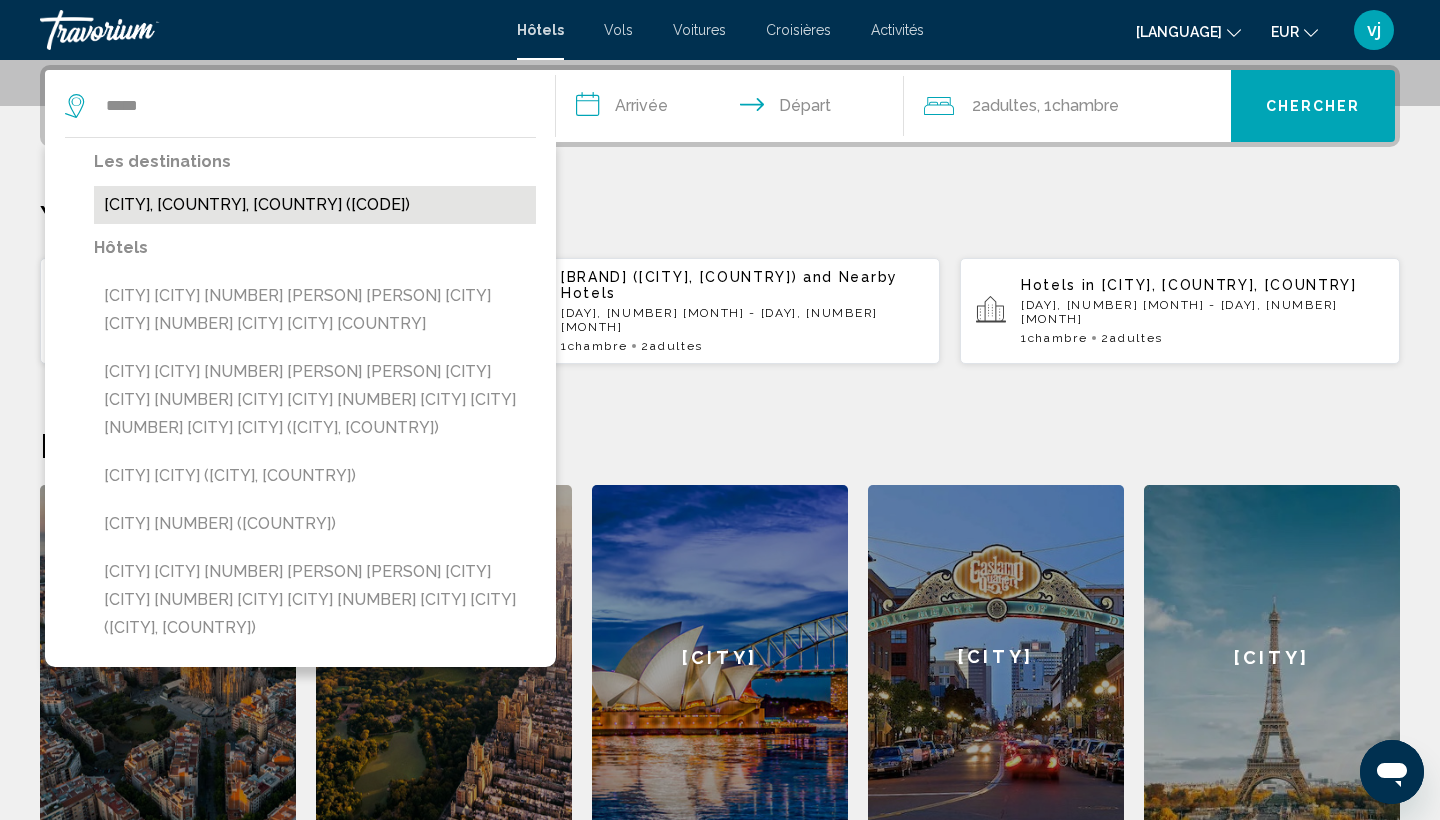 drag, startPoint x: 181, startPoint y: 612, endPoint x: 306, endPoint y: 205, distance: 425.76285 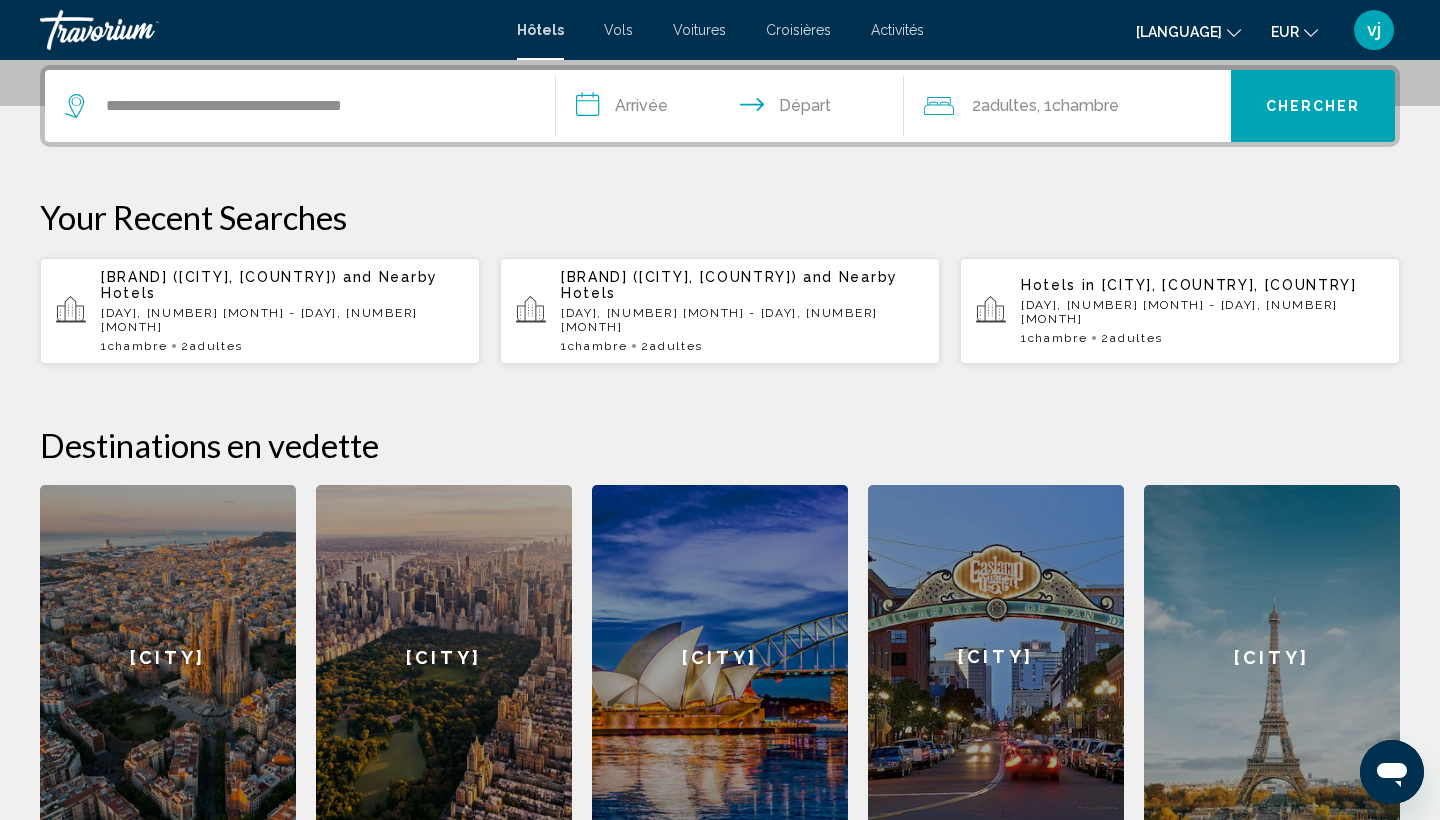 click on "**********" at bounding box center (734, 109) 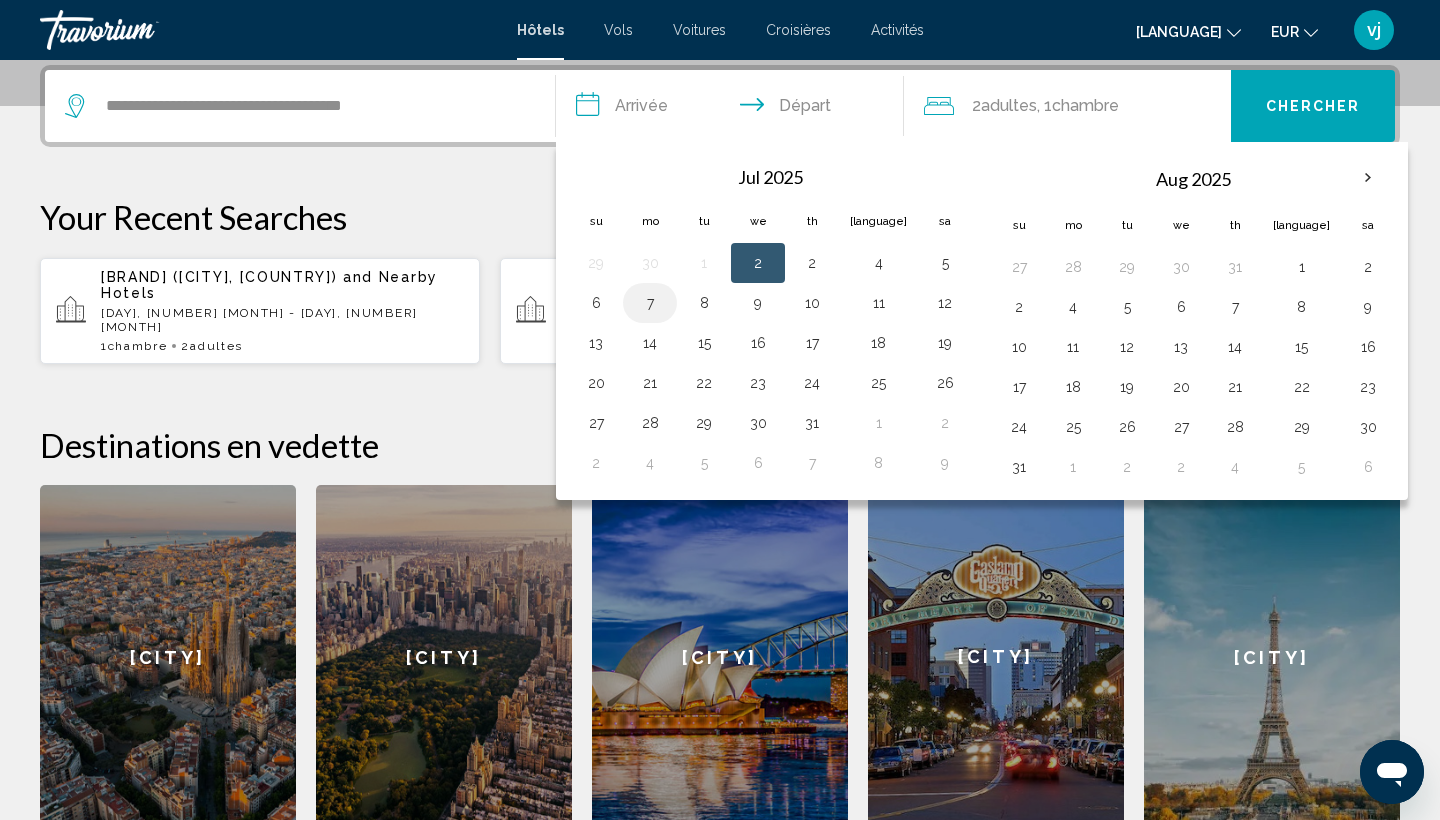 click on "7" at bounding box center (650, 303) 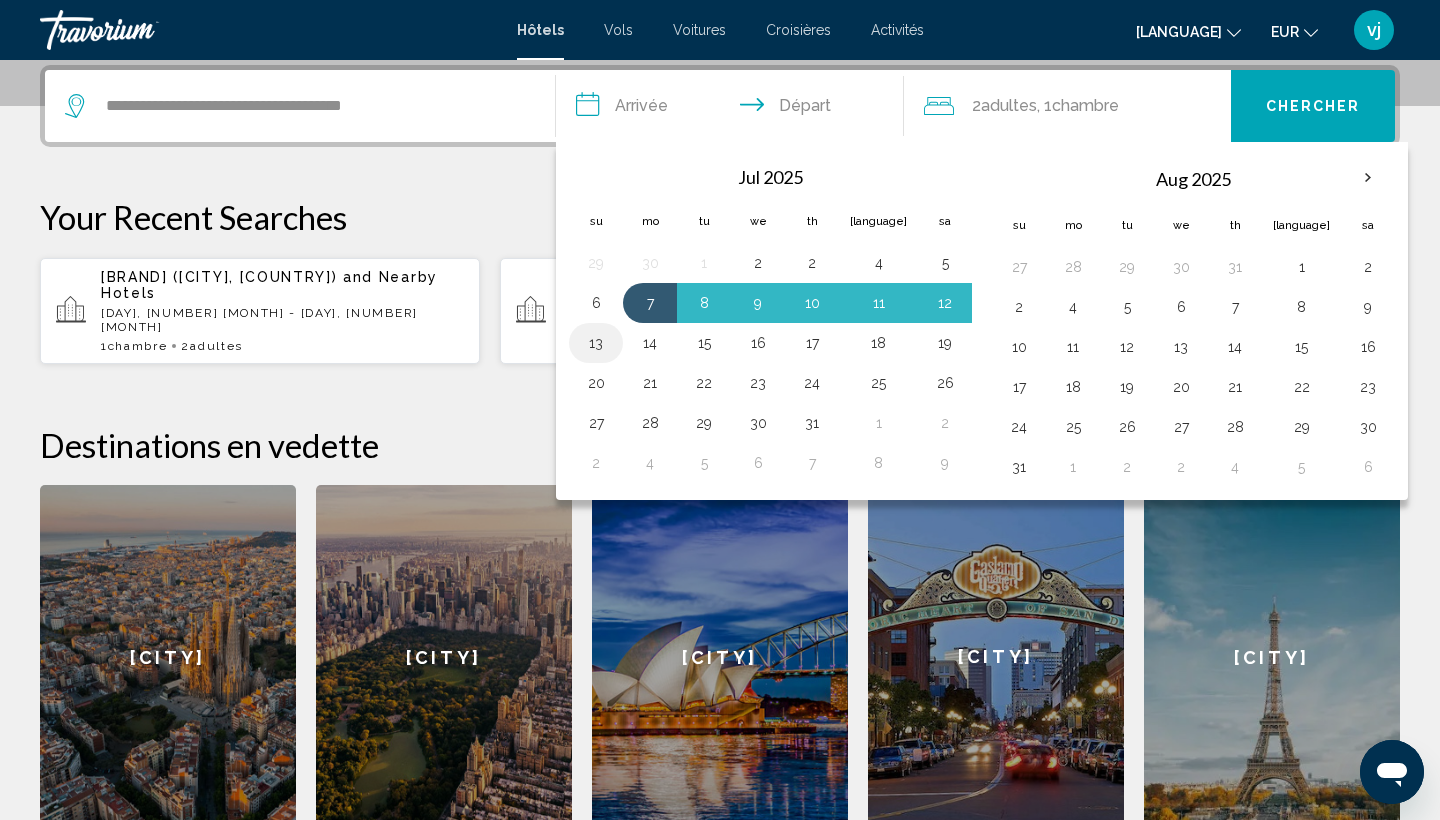 click on "13" at bounding box center (596, 343) 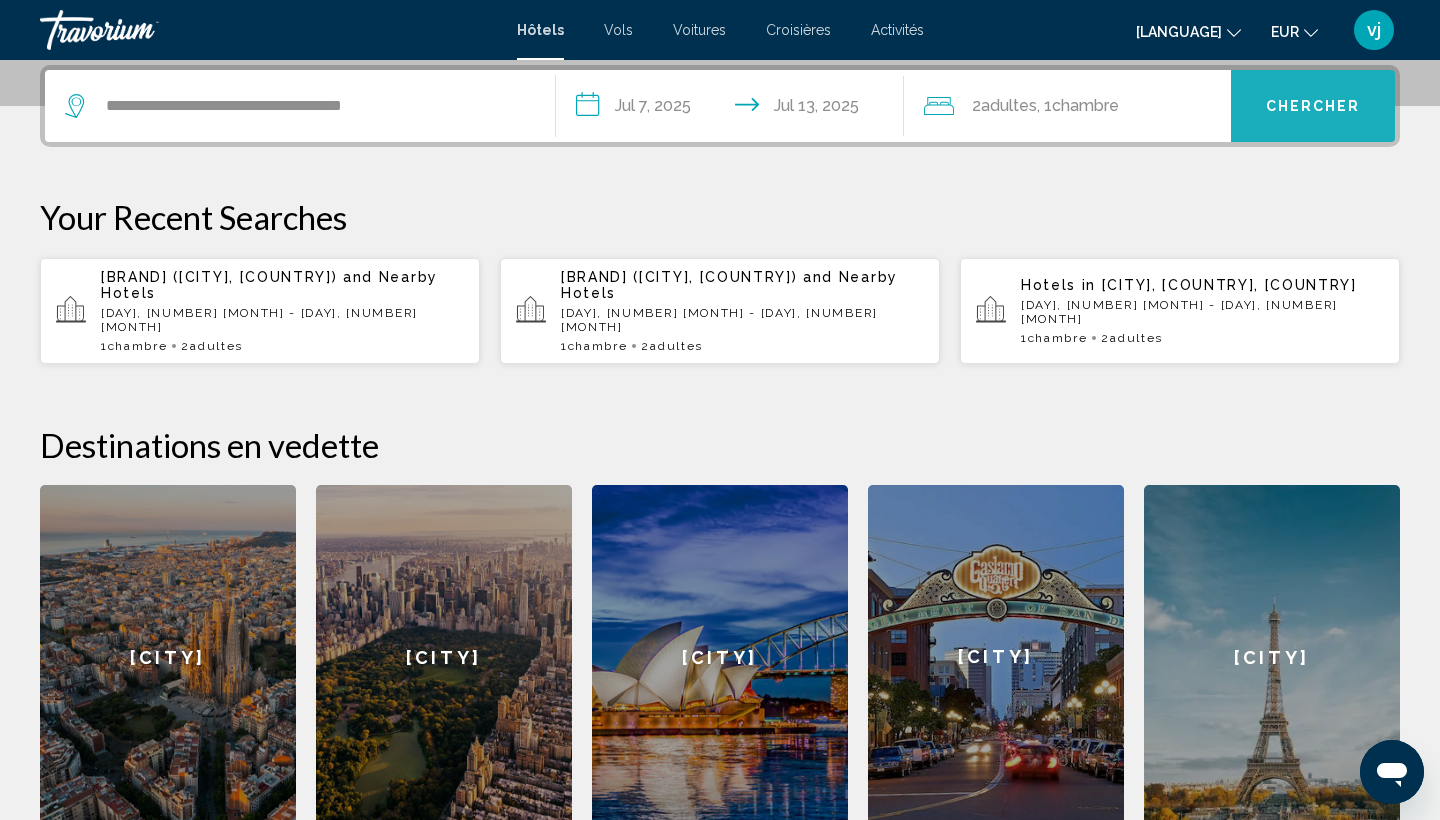 click on "Chercher" at bounding box center [1313, 107] 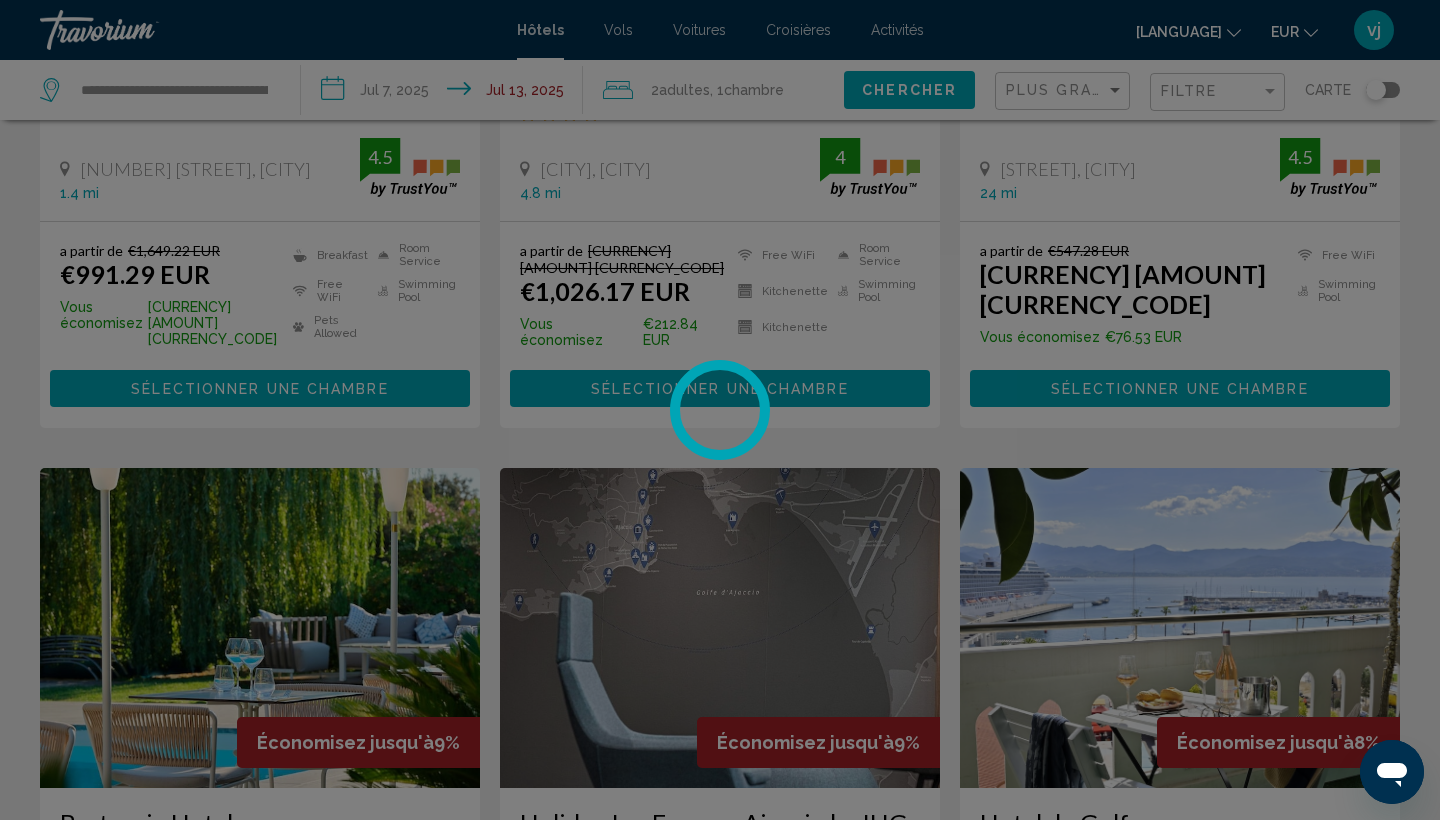 scroll, scrollTop: 0, scrollLeft: 0, axis: both 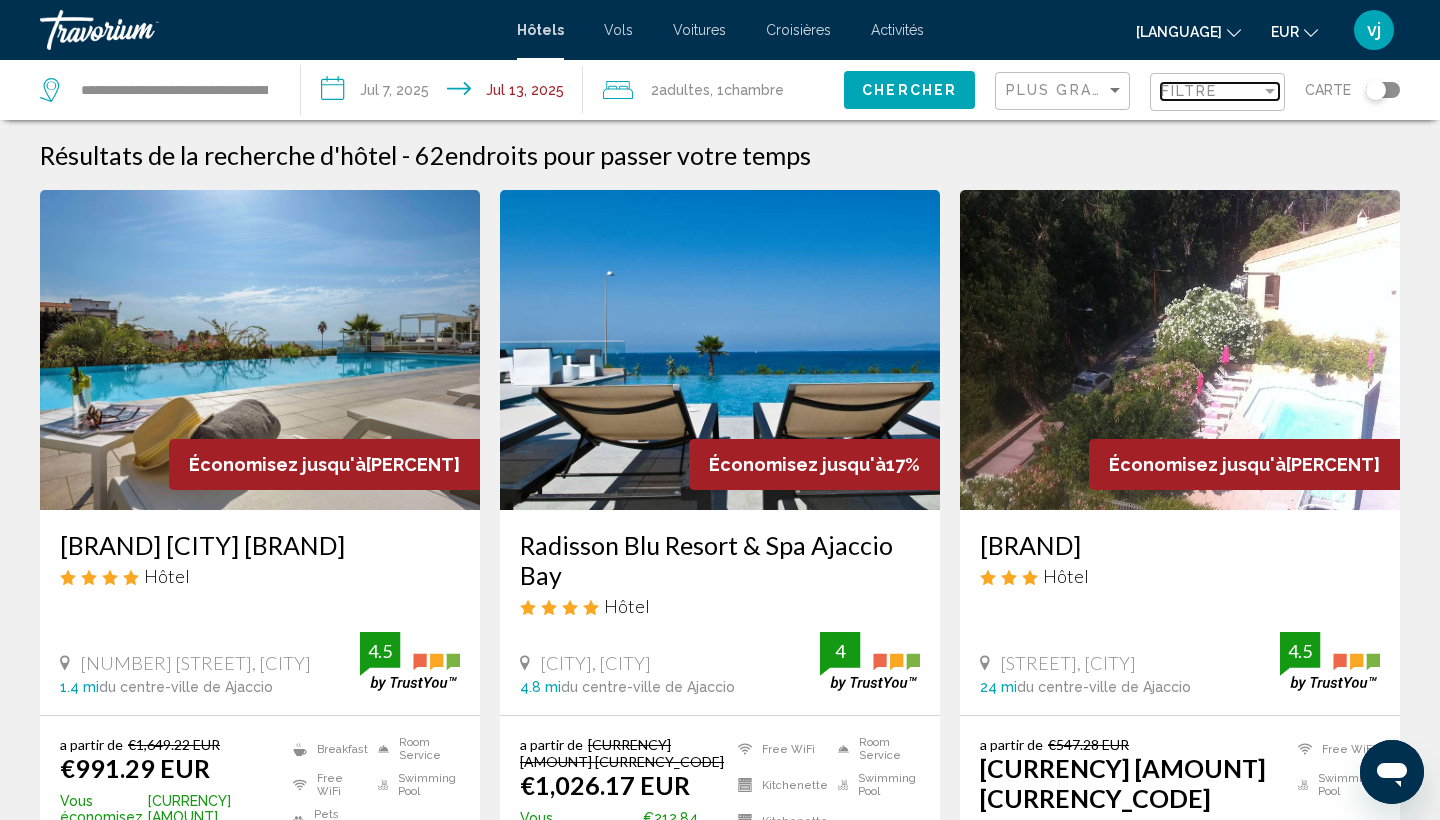 click at bounding box center (1270, 91) 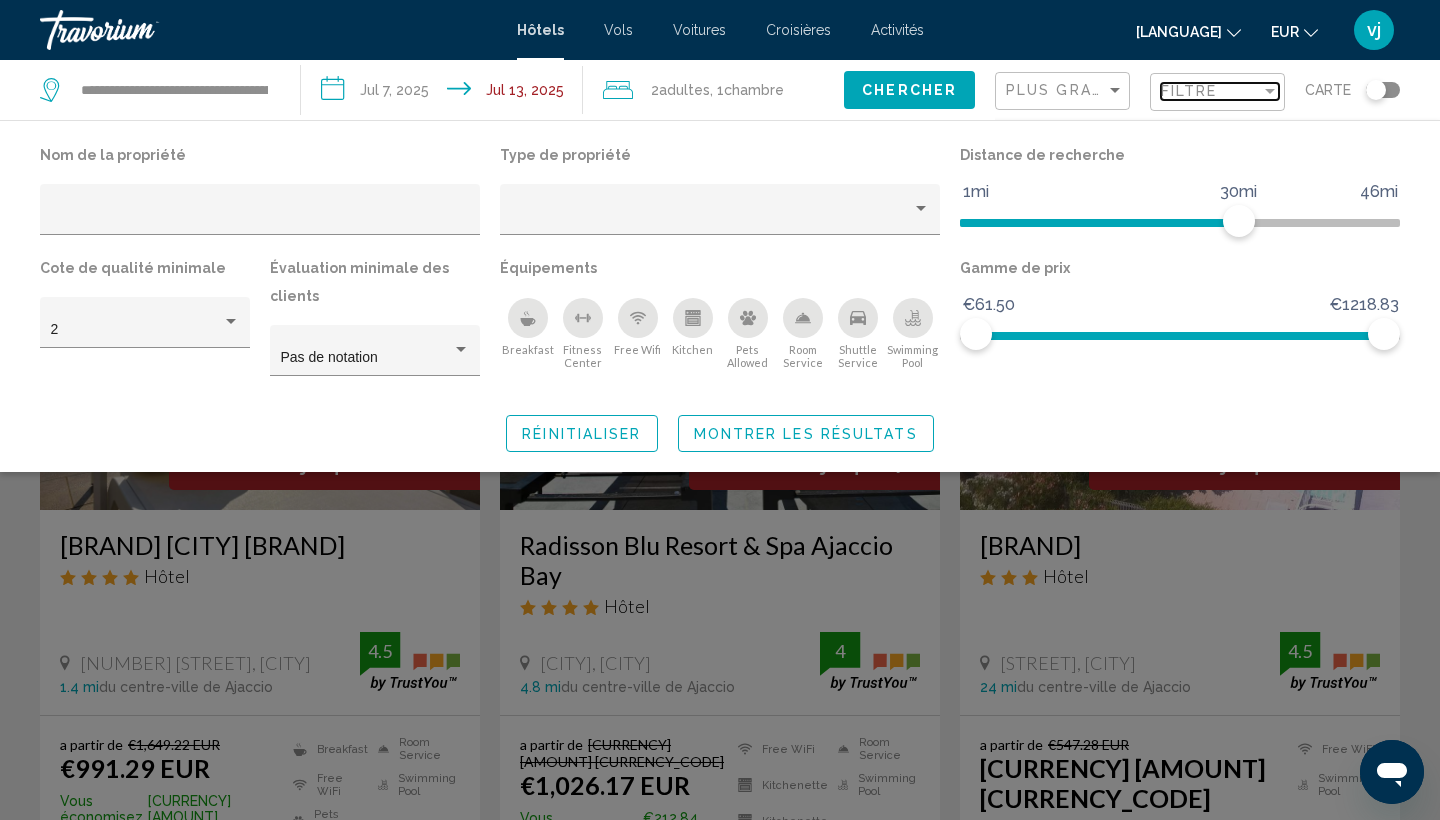 click at bounding box center (1270, 91) 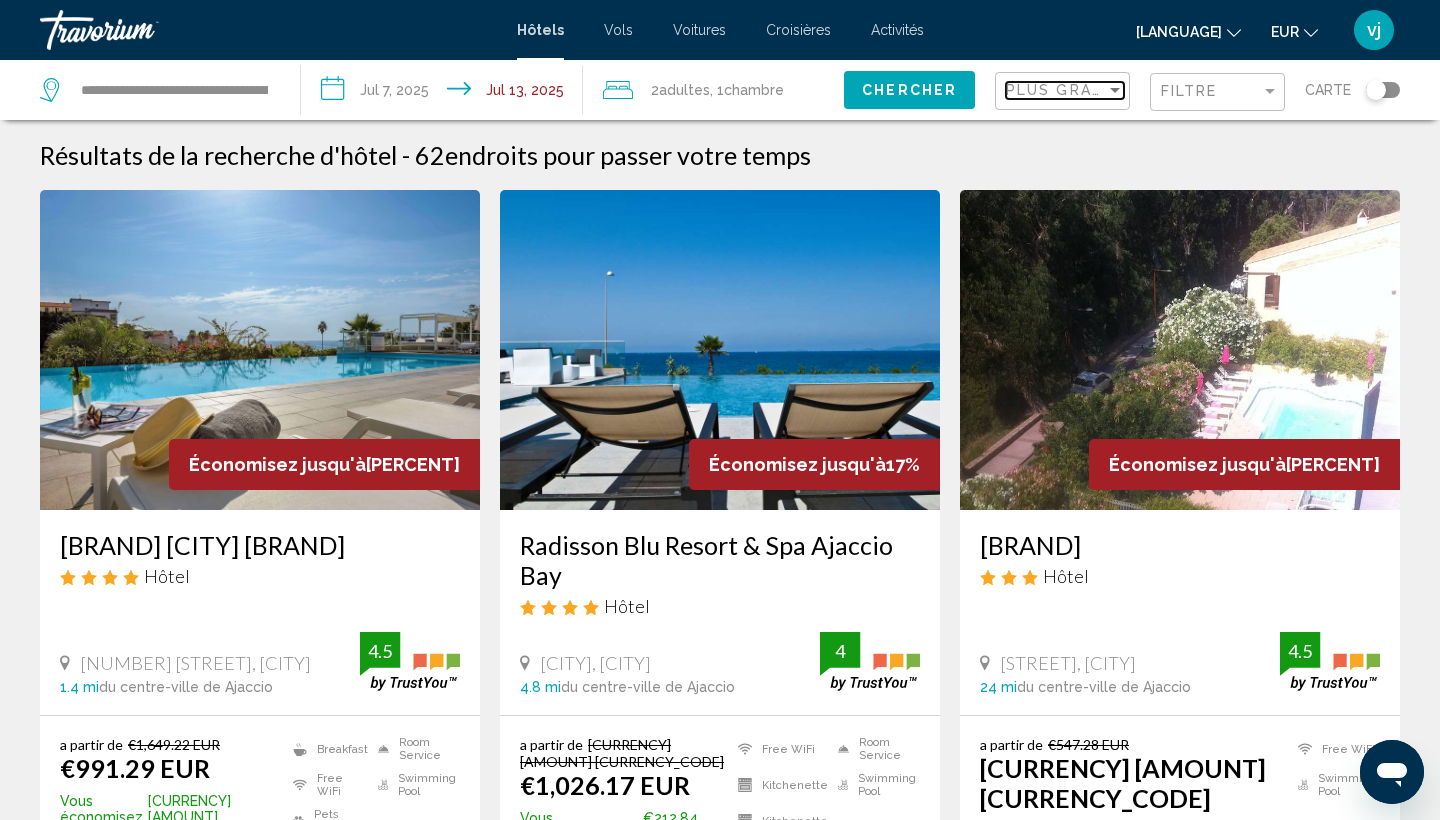click at bounding box center [1115, 90] 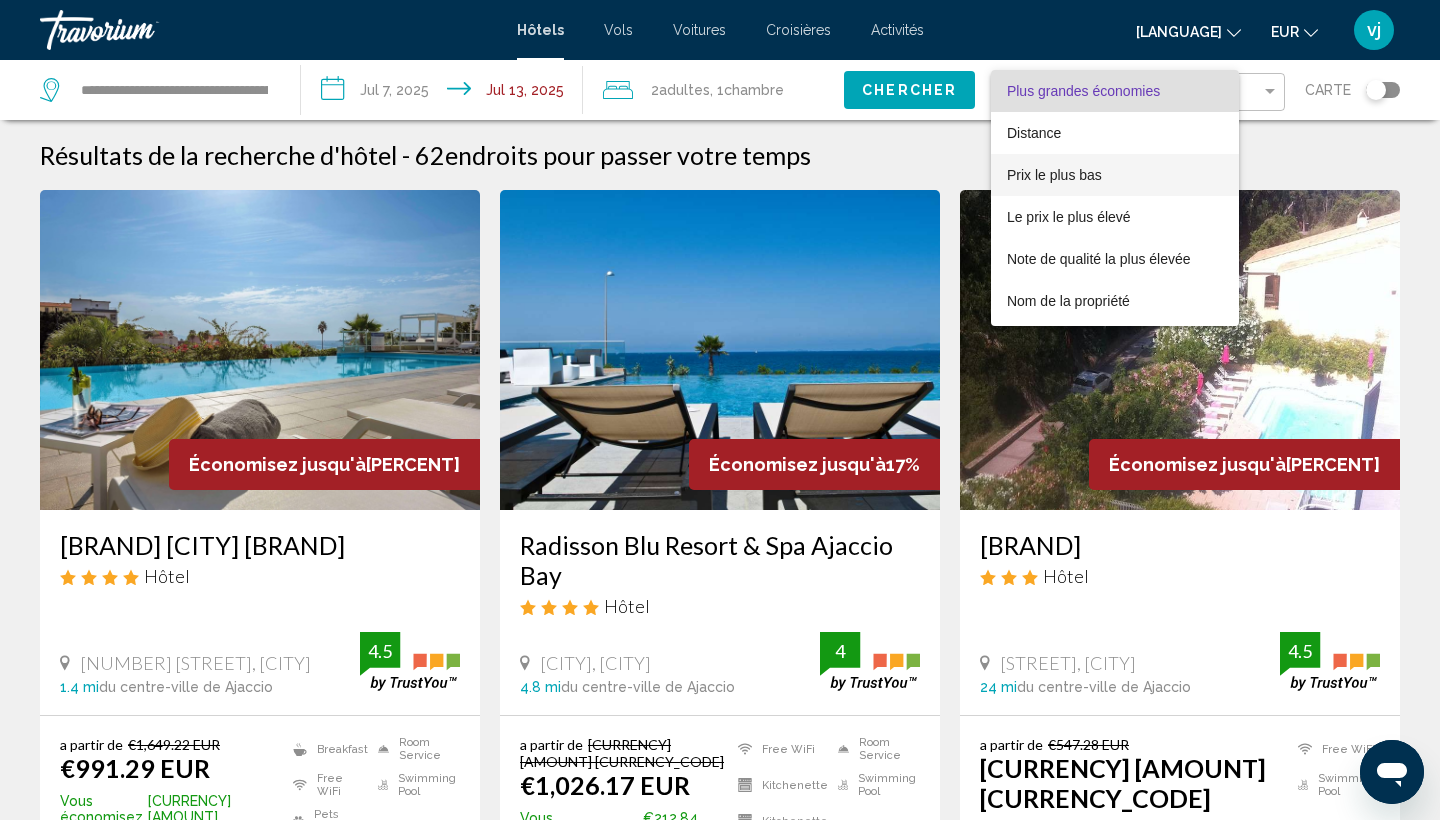 click on "Prix le plus bas" at bounding box center (1054, 175) 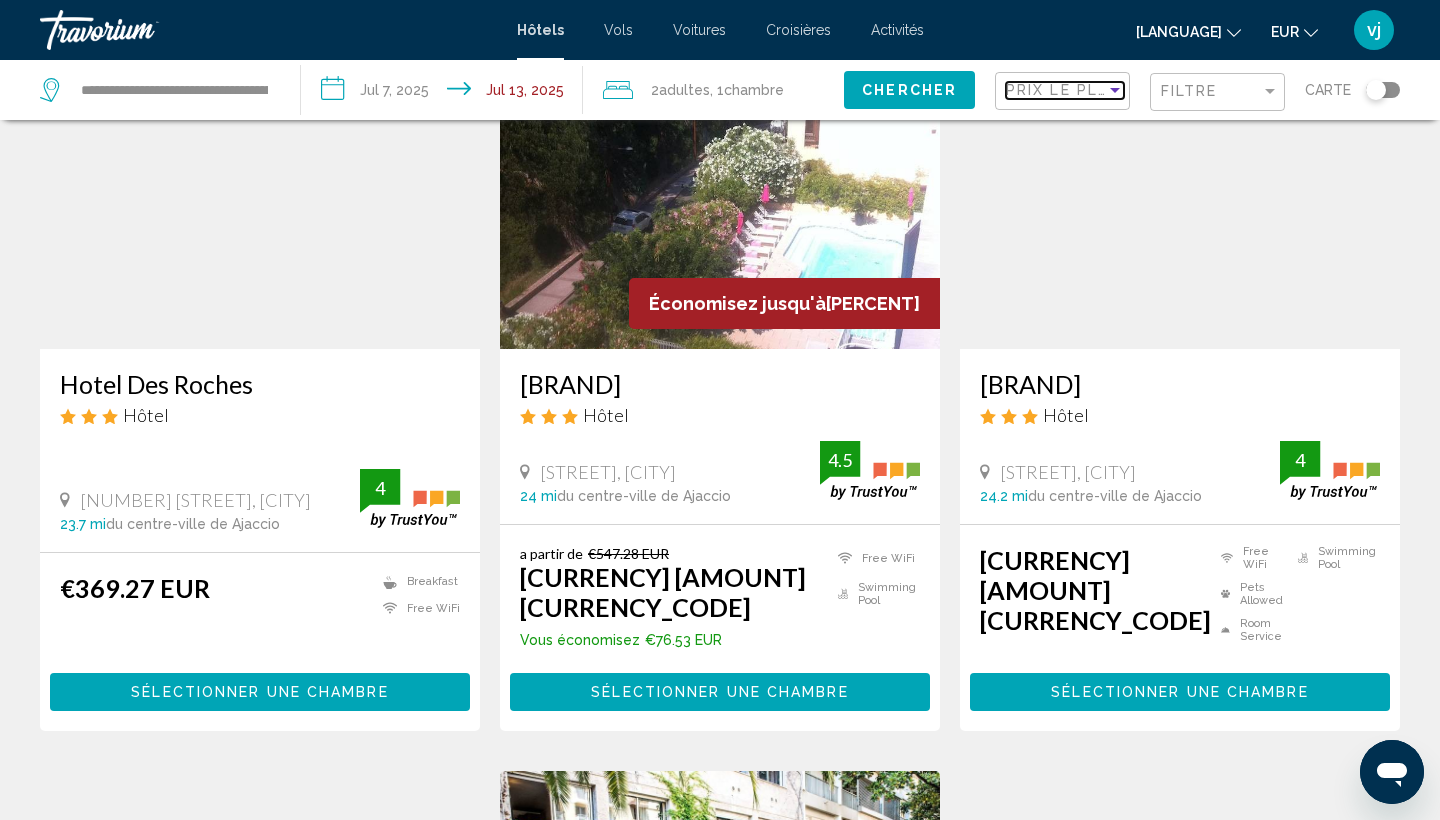 scroll, scrollTop: 164, scrollLeft: 0, axis: vertical 